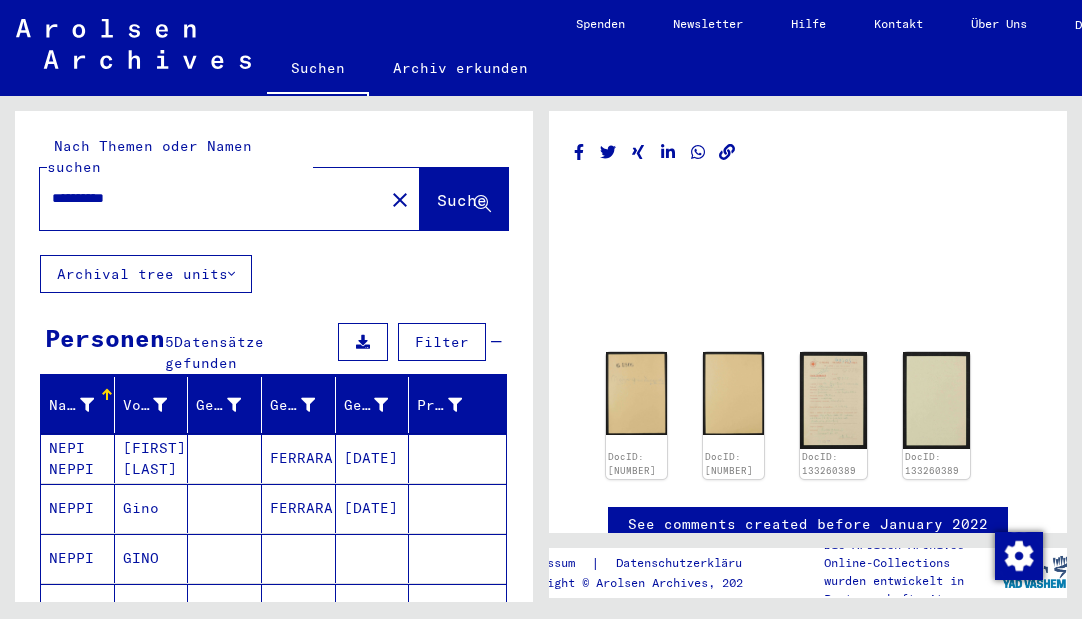 scroll, scrollTop: 0, scrollLeft: 0, axis: both 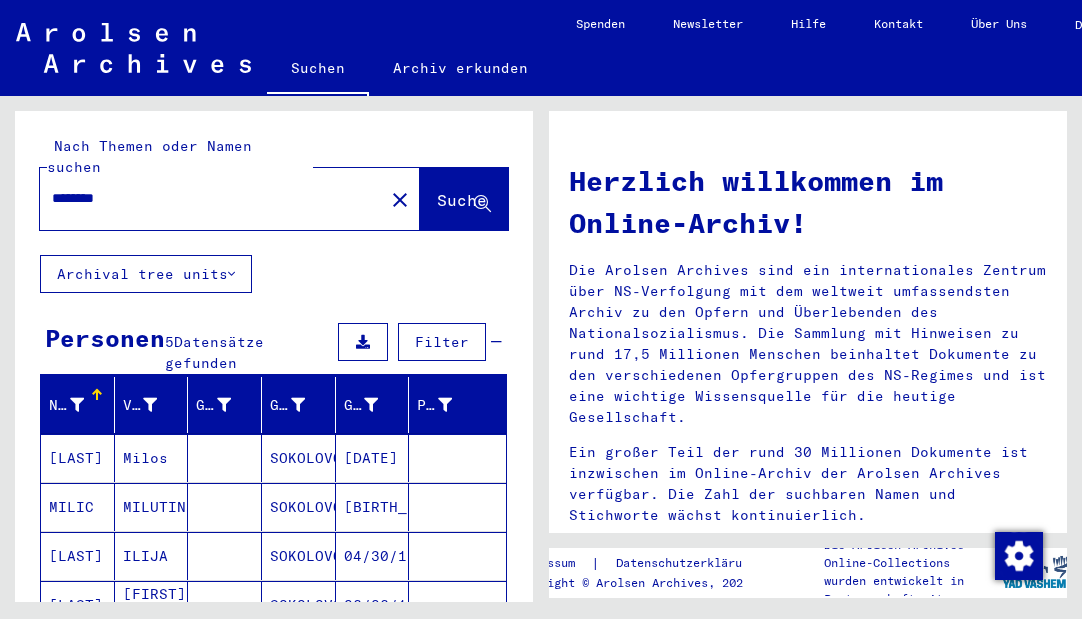 drag, startPoint x: 139, startPoint y: 183, endPoint x: 53, endPoint y: 177, distance: 86.209045 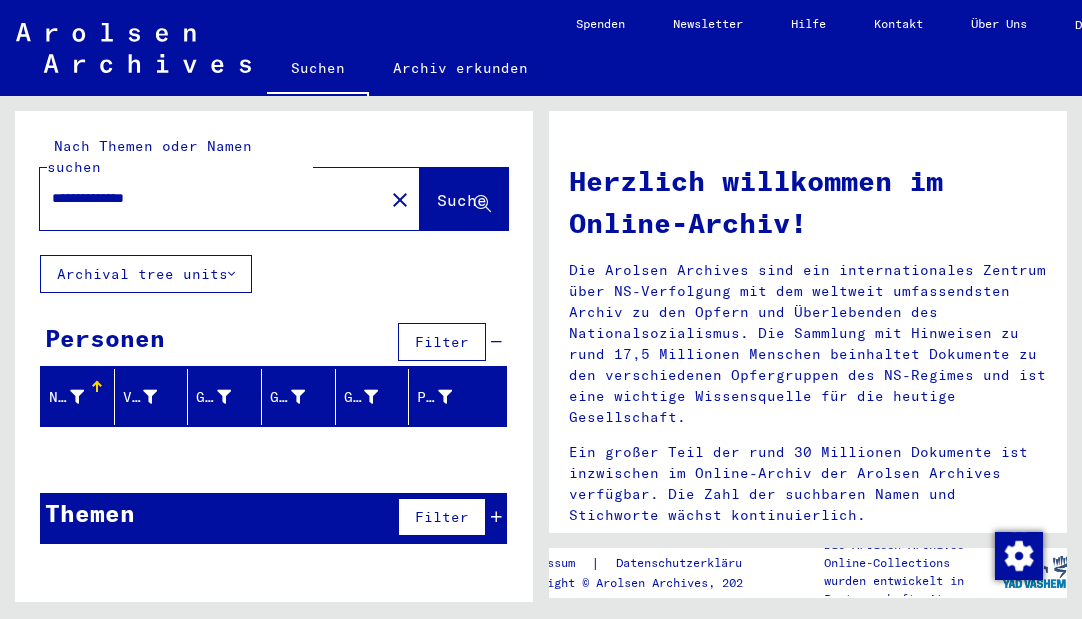 drag, startPoint x: 94, startPoint y: 176, endPoint x: 48, endPoint y: 173, distance: 46.09772 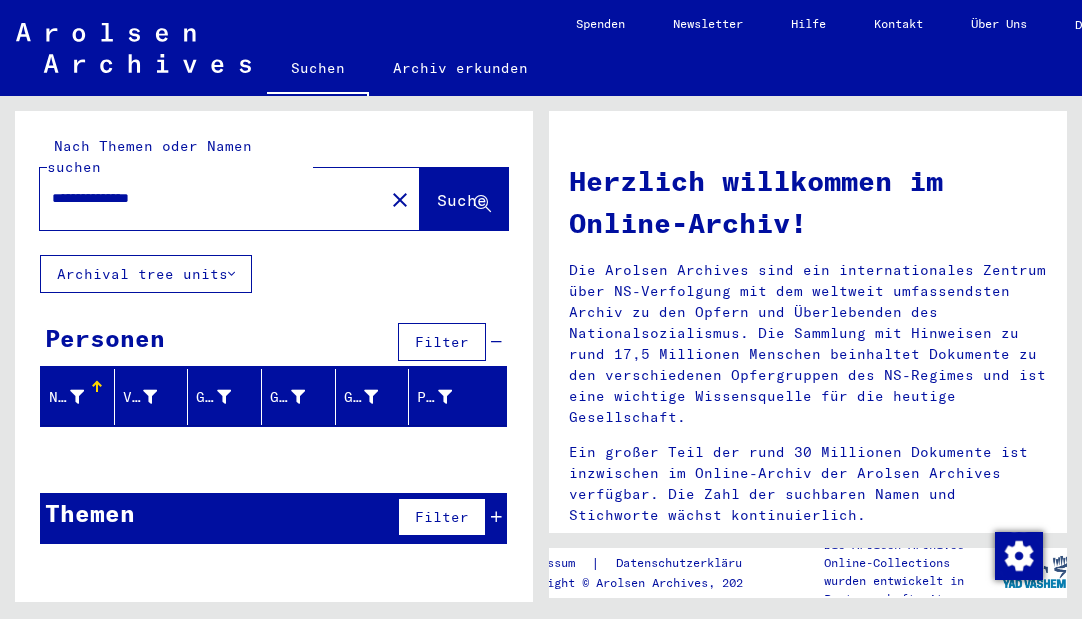 click on "**********" at bounding box center (206, 198) 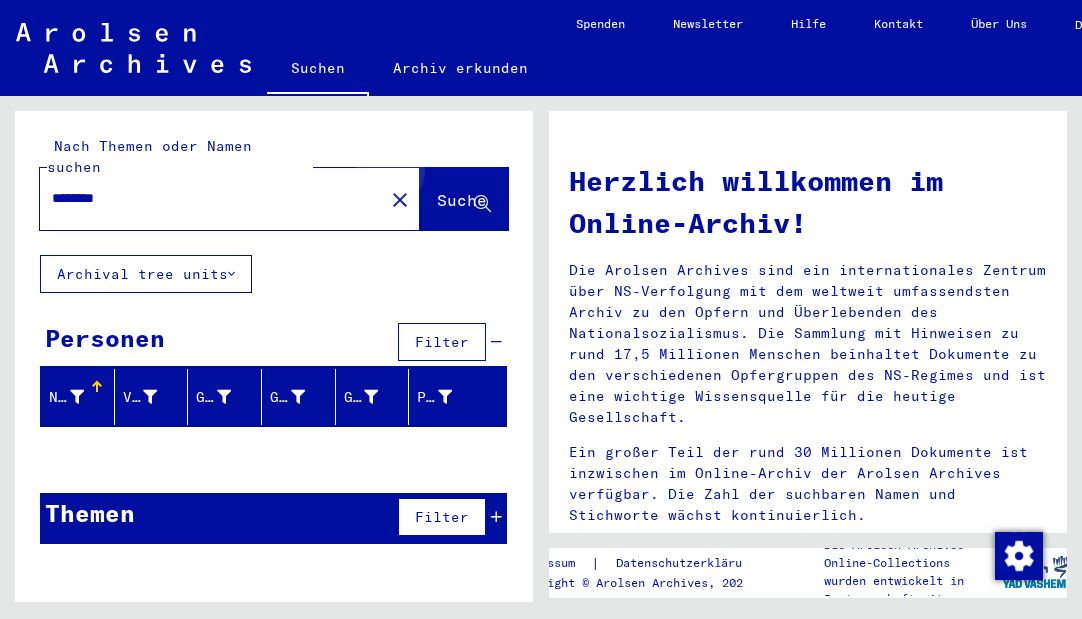 click on "Suche" 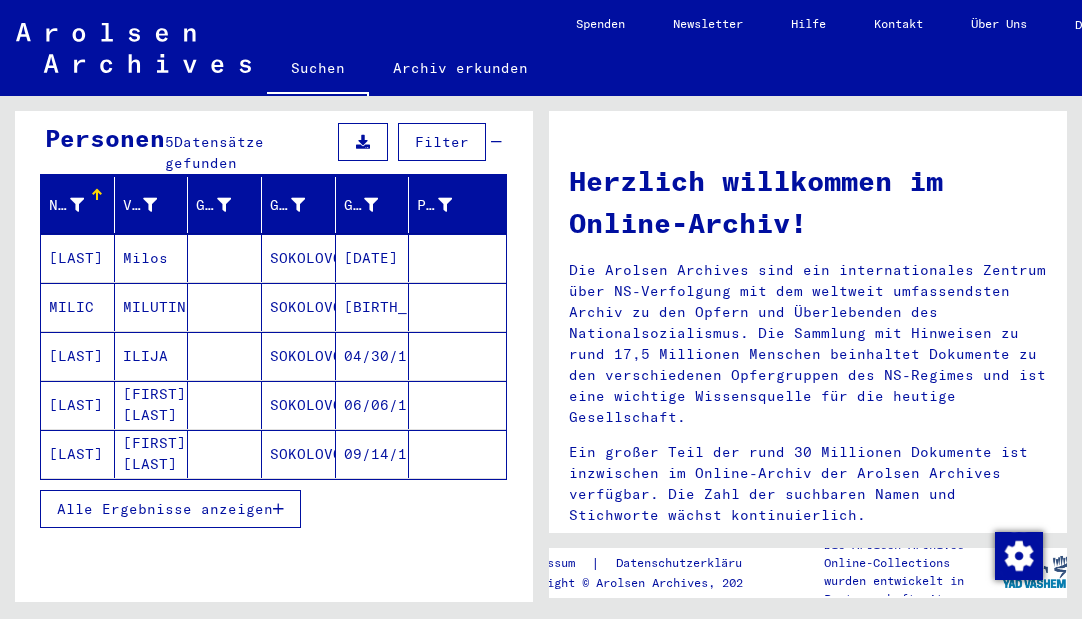 scroll, scrollTop: 300, scrollLeft: 0, axis: vertical 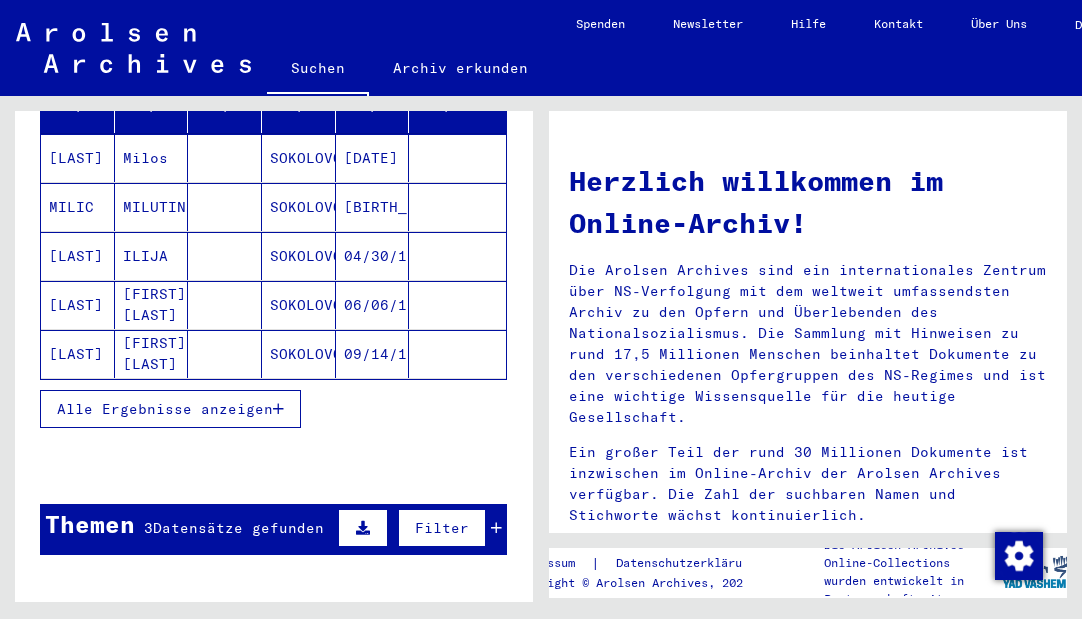 click at bounding box center (496, 528) 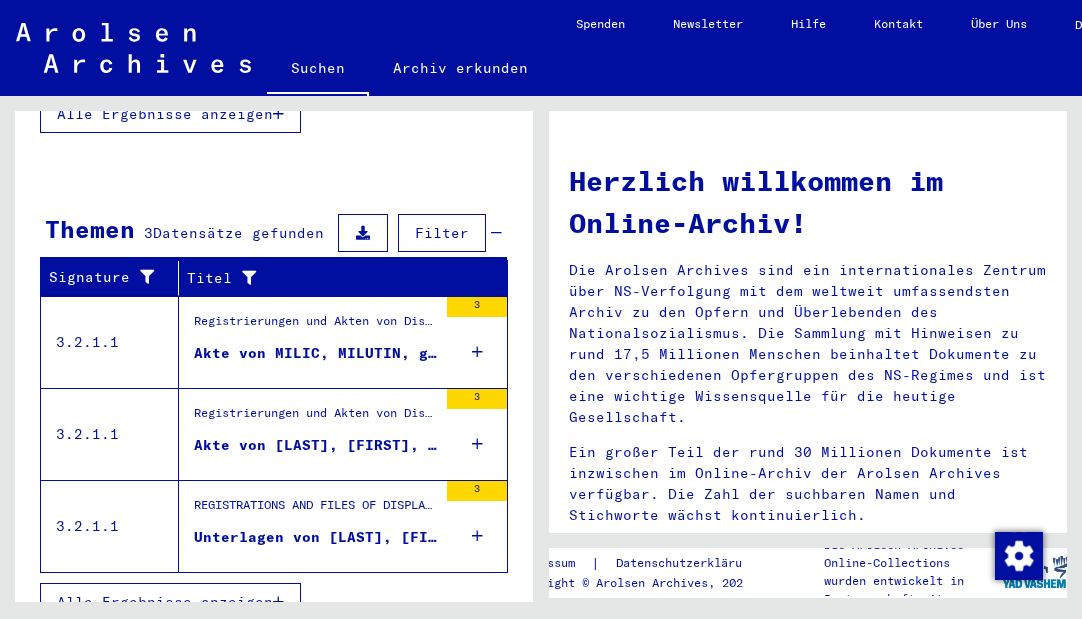 scroll, scrollTop: 195, scrollLeft: 0, axis: vertical 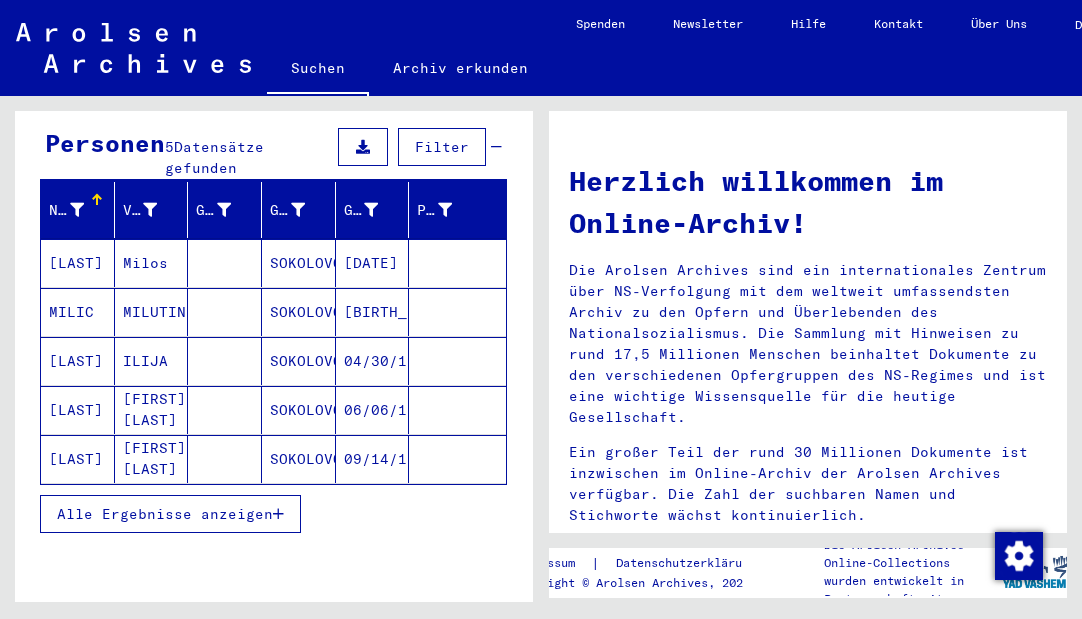 click on "SOKOLOVO" at bounding box center [299, 312] 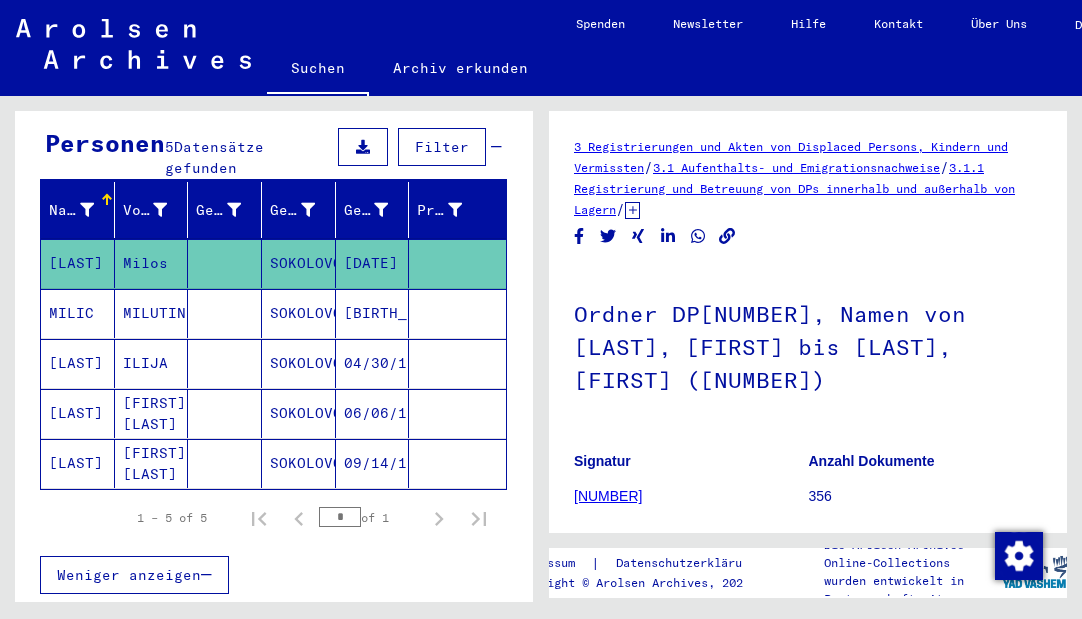 scroll, scrollTop: 0, scrollLeft: 0, axis: both 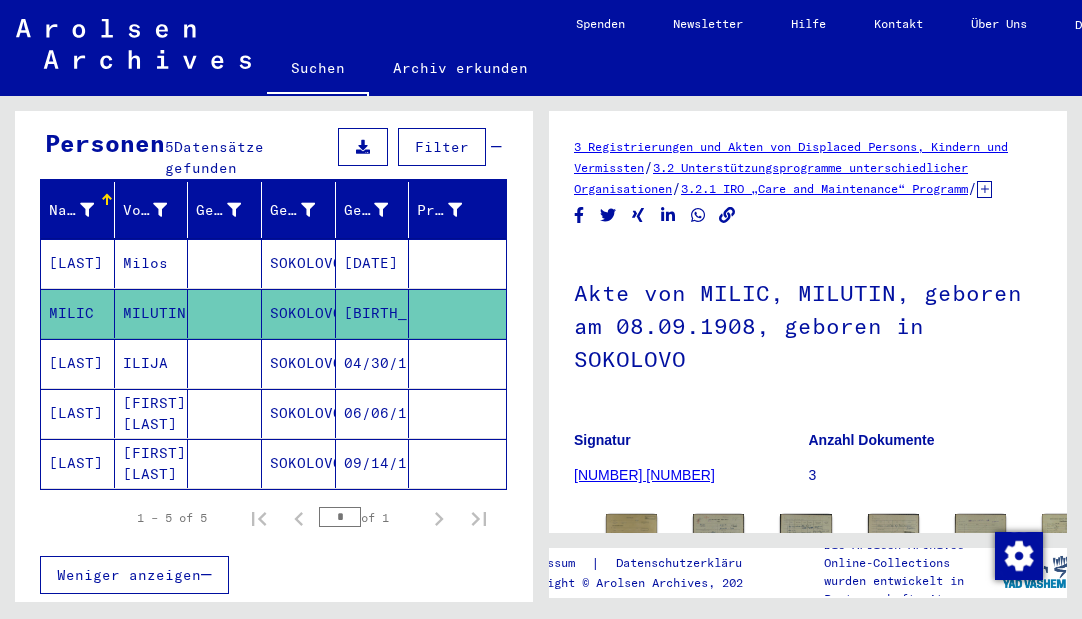 click on "SOKOLOVO" at bounding box center [299, 413] 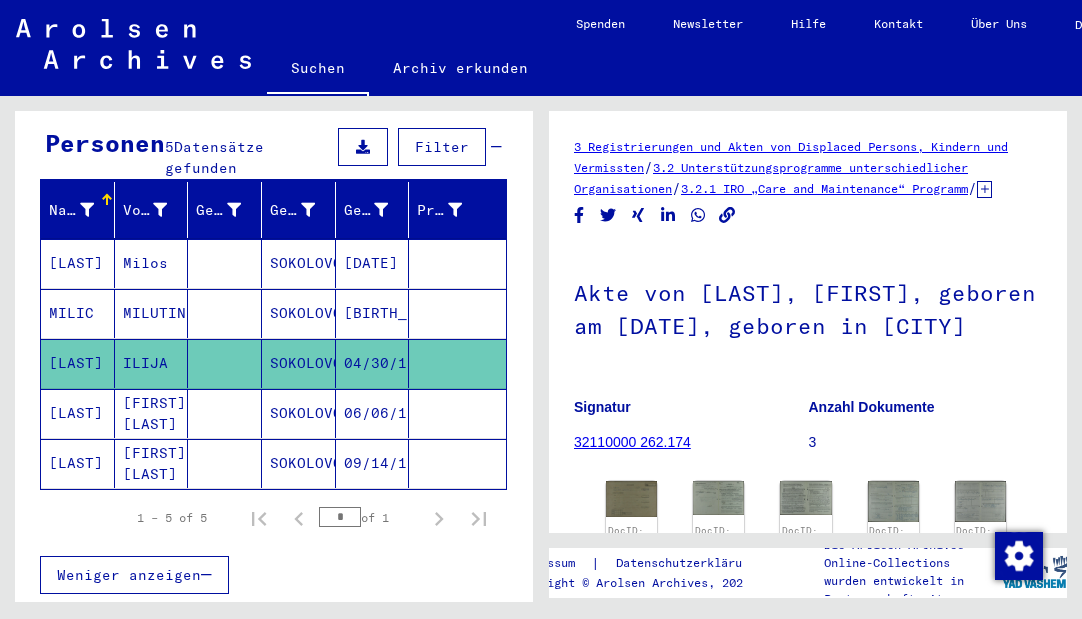 scroll, scrollTop: 0, scrollLeft: 0, axis: both 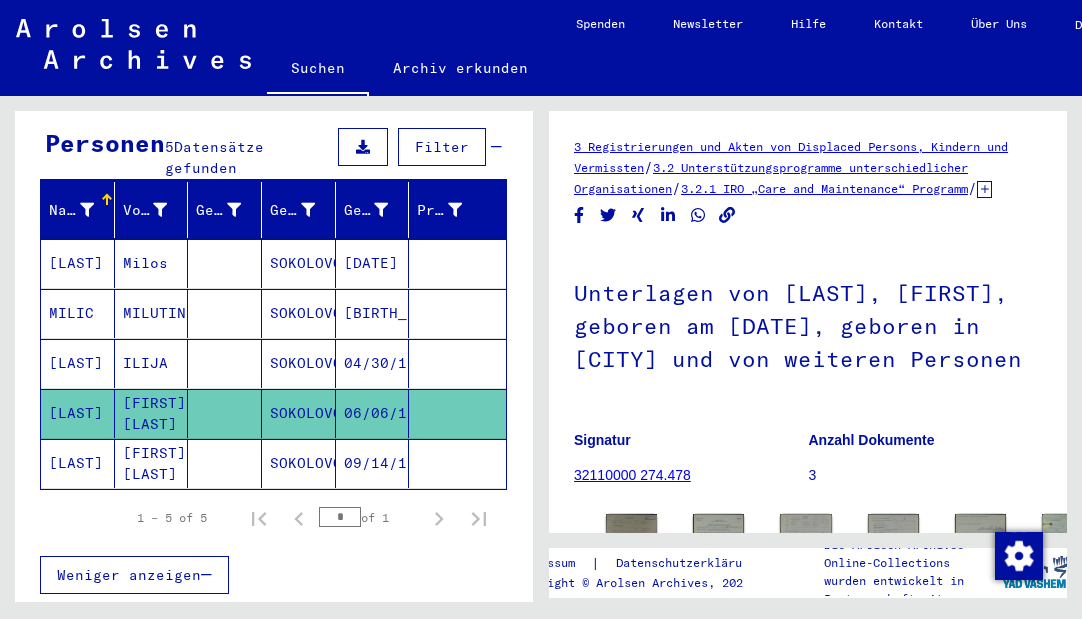 click on "SOKOLOVO" 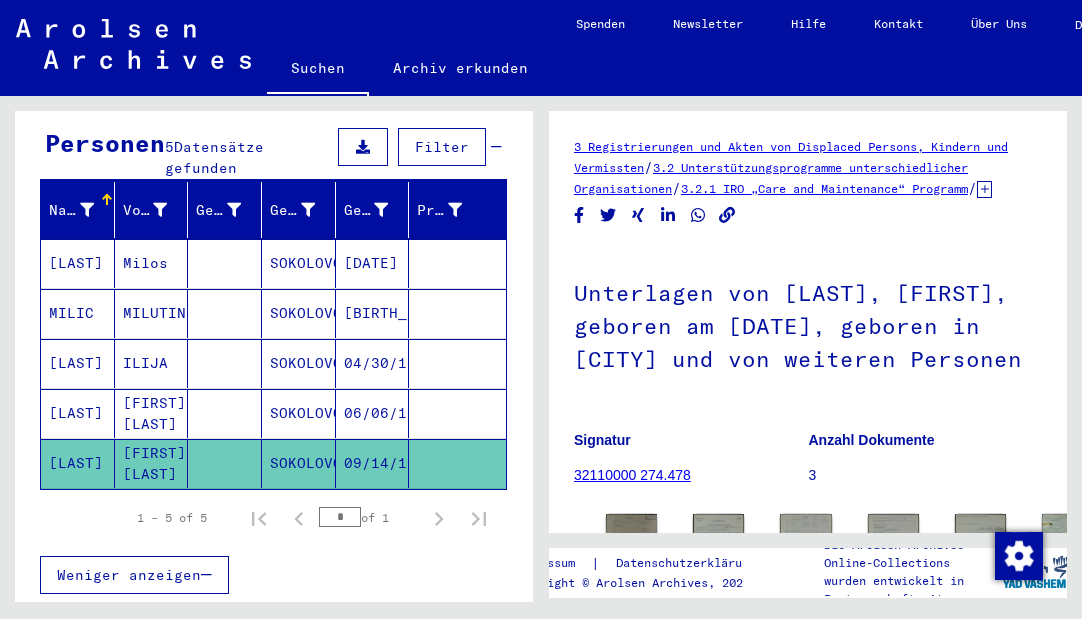 click on "SOKOLOVO" at bounding box center (299, 463) 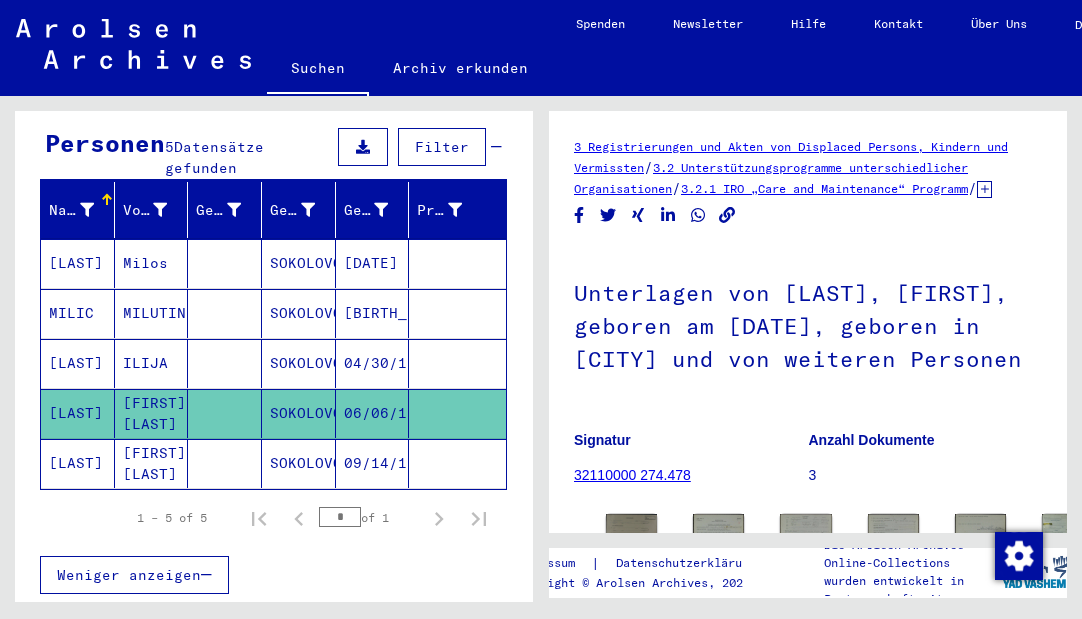 click on "SOKOLOVO" 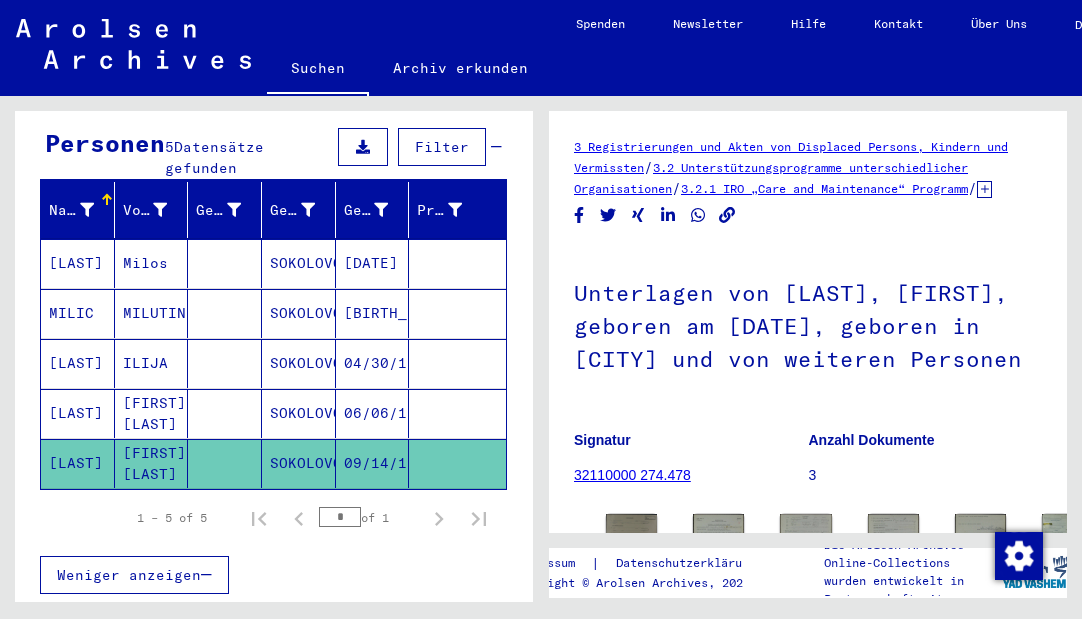 click on "SOKOLOVO" at bounding box center [299, 463] 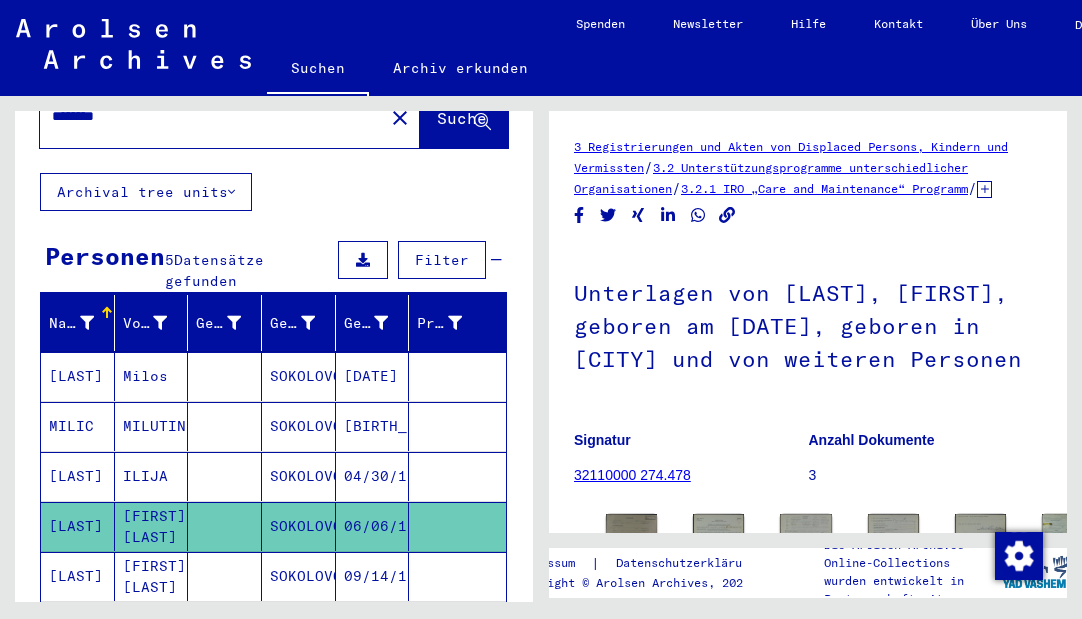 scroll, scrollTop: 0, scrollLeft: 0, axis: both 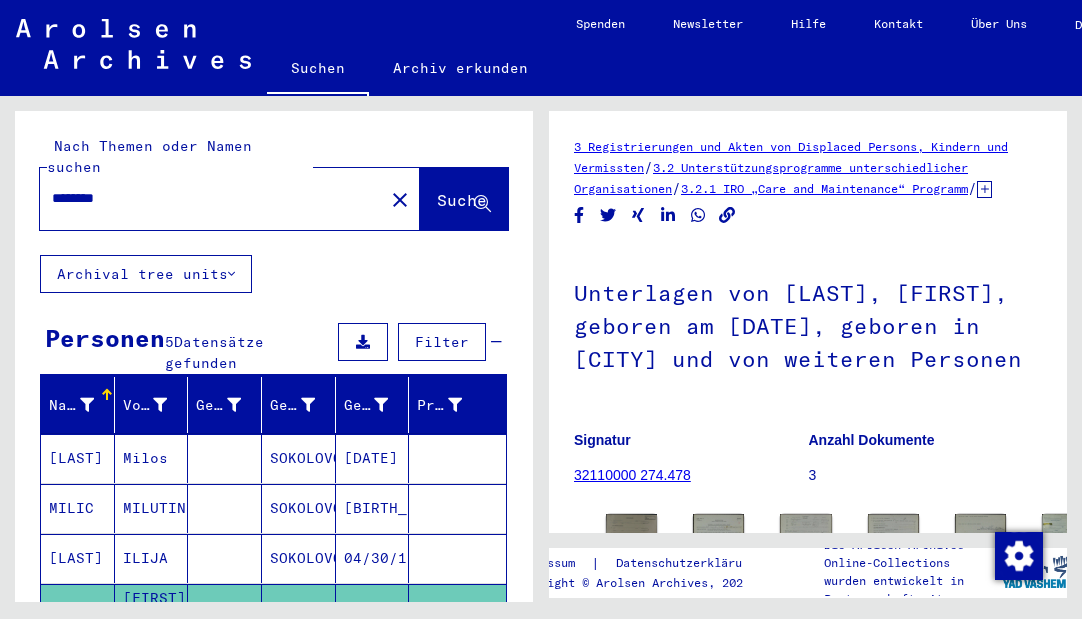 drag, startPoint x: 173, startPoint y: 179, endPoint x: 0, endPoint y: 179, distance: 173 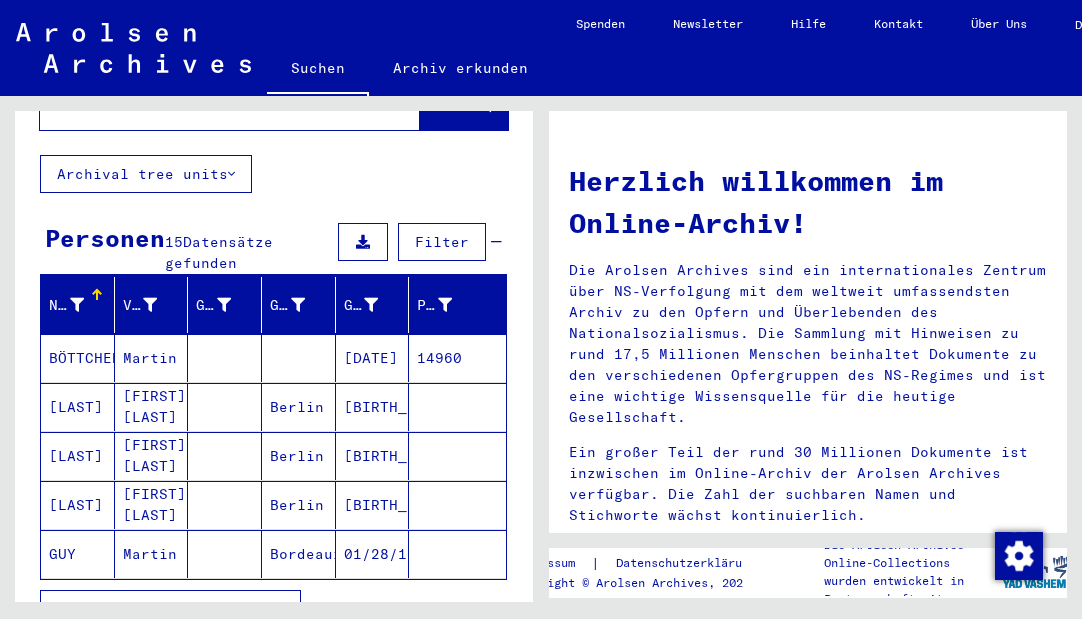 scroll, scrollTop: 246, scrollLeft: 0, axis: vertical 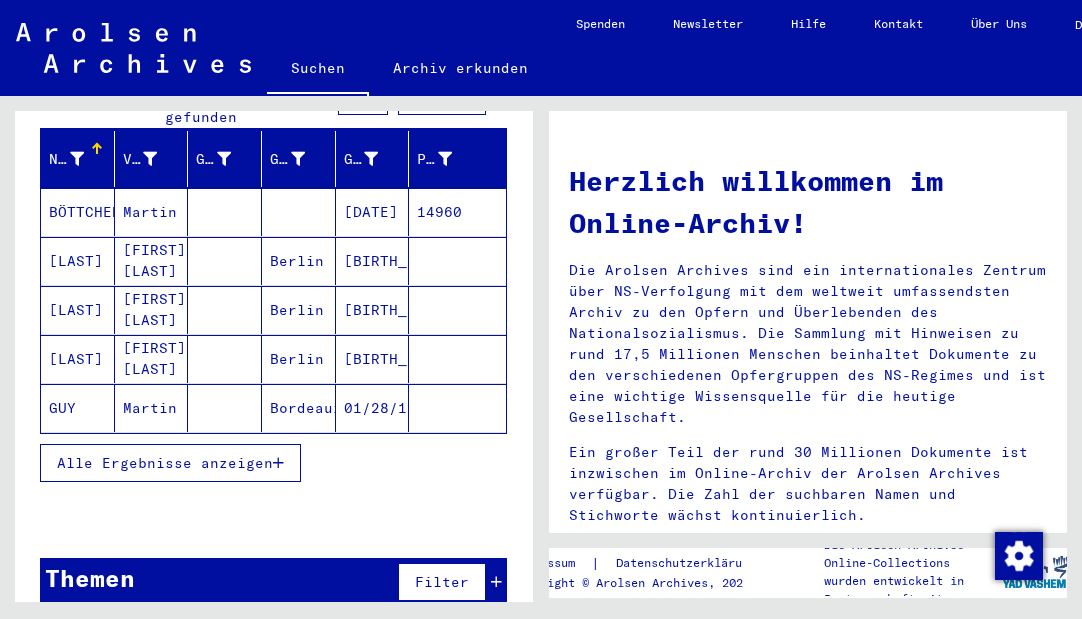 click at bounding box center (278, 463) 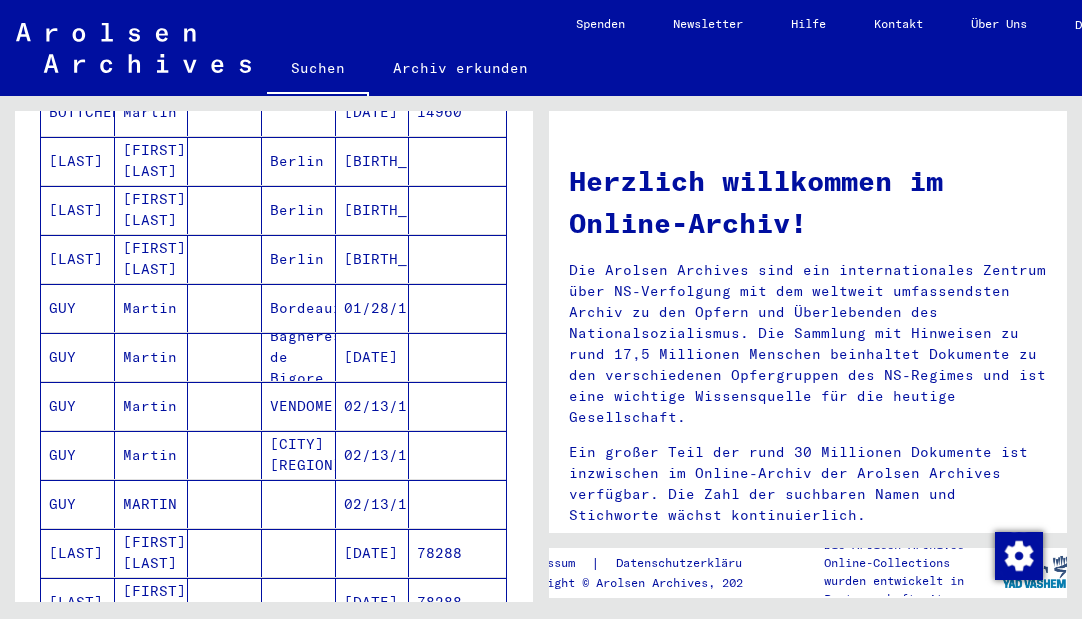 scroll, scrollTop: 246, scrollLeft: 0, axis: vertical 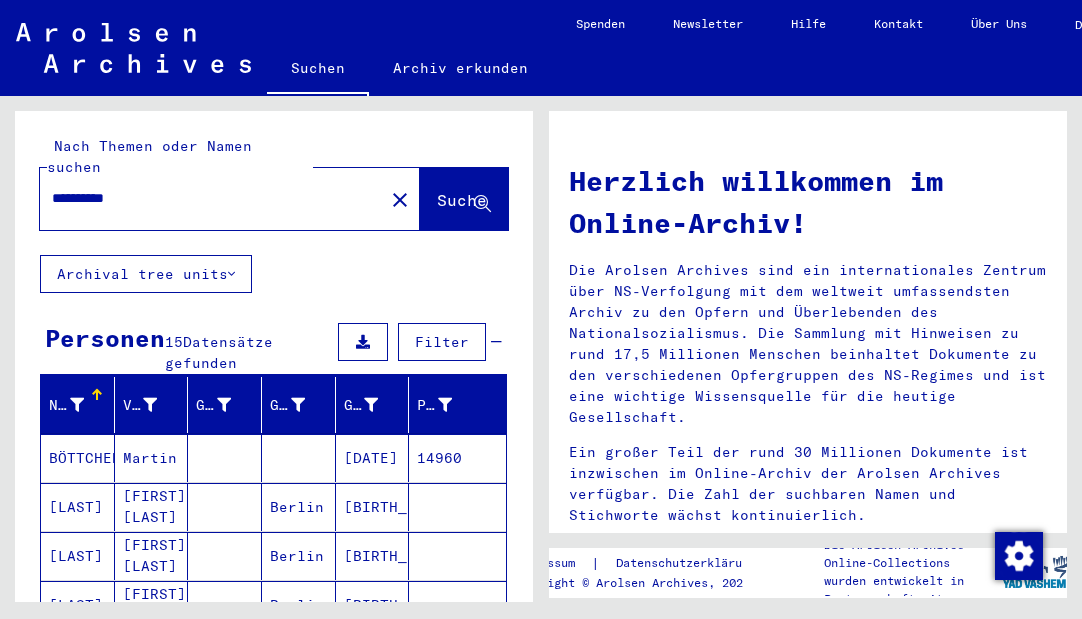 drag, startPoint x: 173, startPoint y: 182, endPoint x: 16, endPoint y: 181, distance: 157.00319 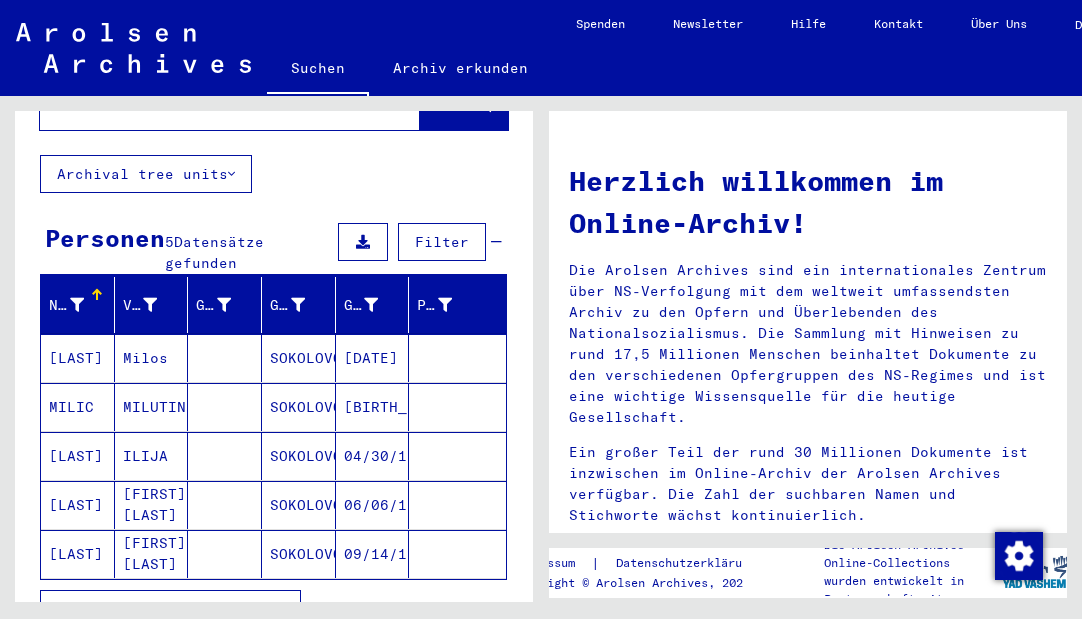 scroll, scrollTop: 200, scrollLeft: 0, axis: vertical 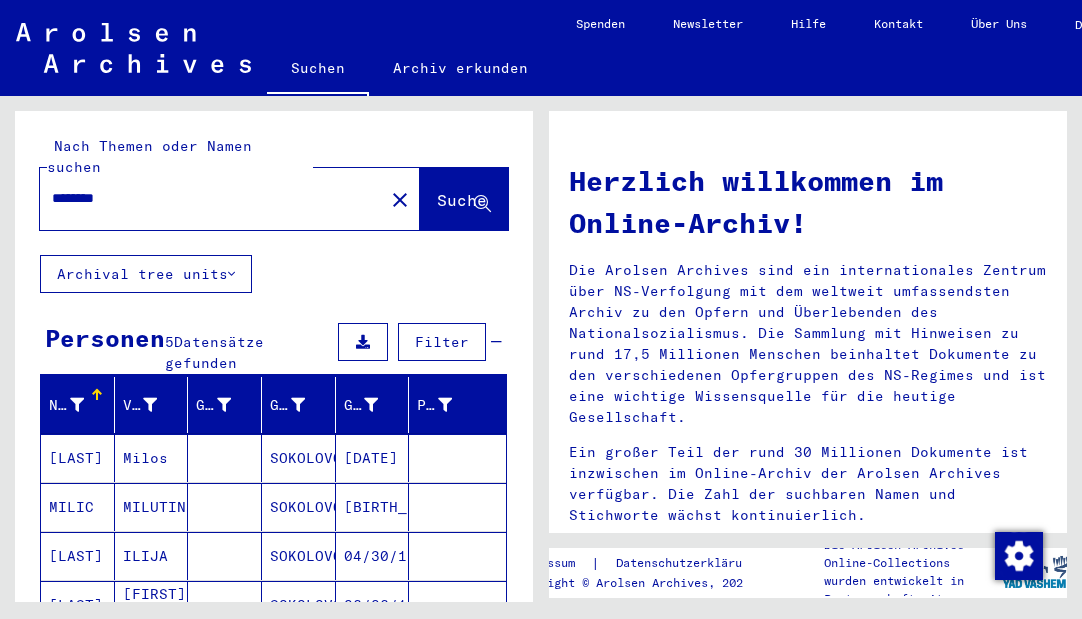 drag, startPoint x: 131, startPoint y: 179, endPoint x: 14, endPoint y: 179, distance: 117 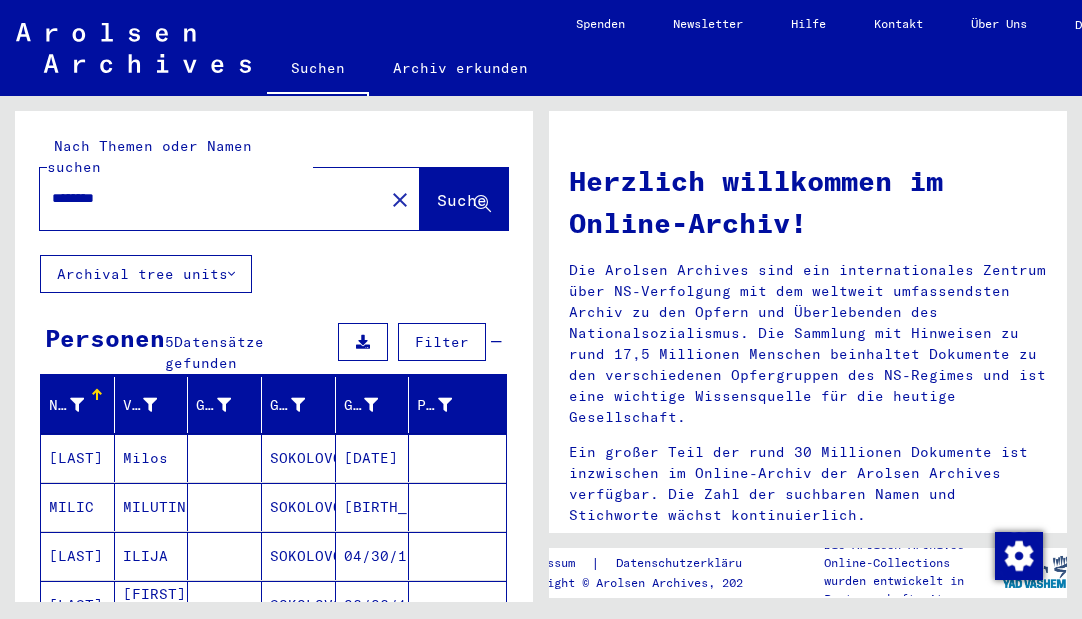 type 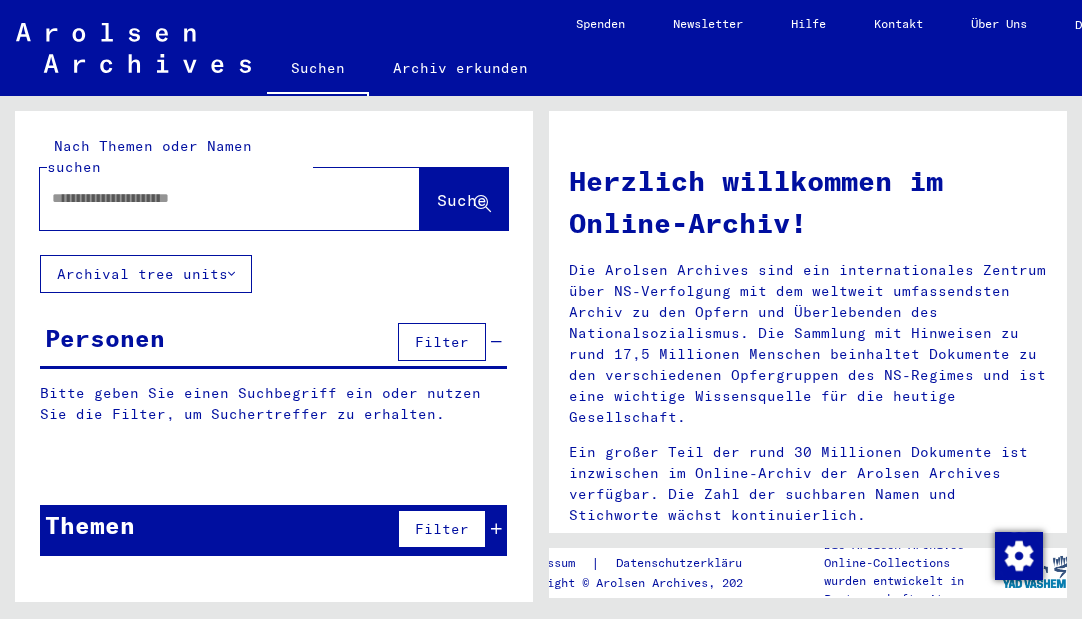 click at bounding box center (206, 198) 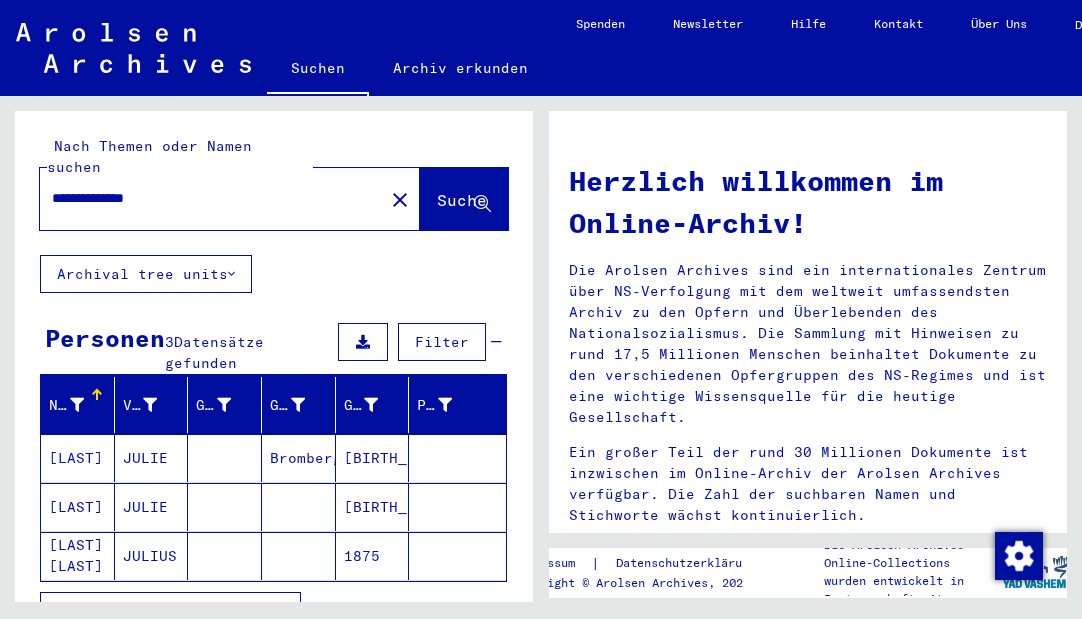 click on "[BIRTH_DATE]" at bounding box center [373, 507] 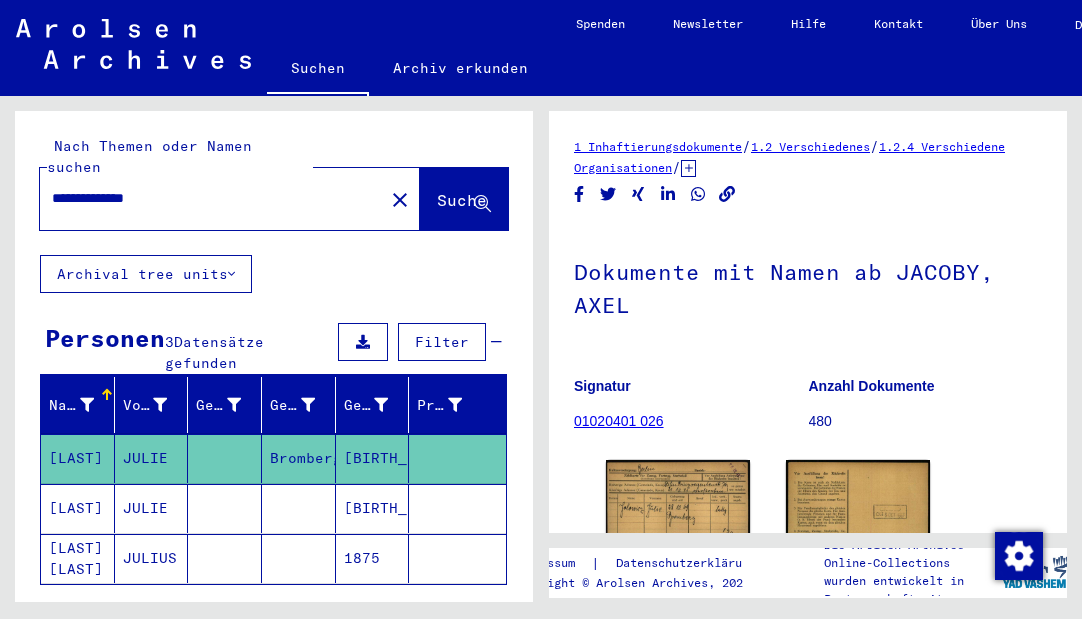 scroll, scrollTop: 0, scrollLeft: 0, axis: both 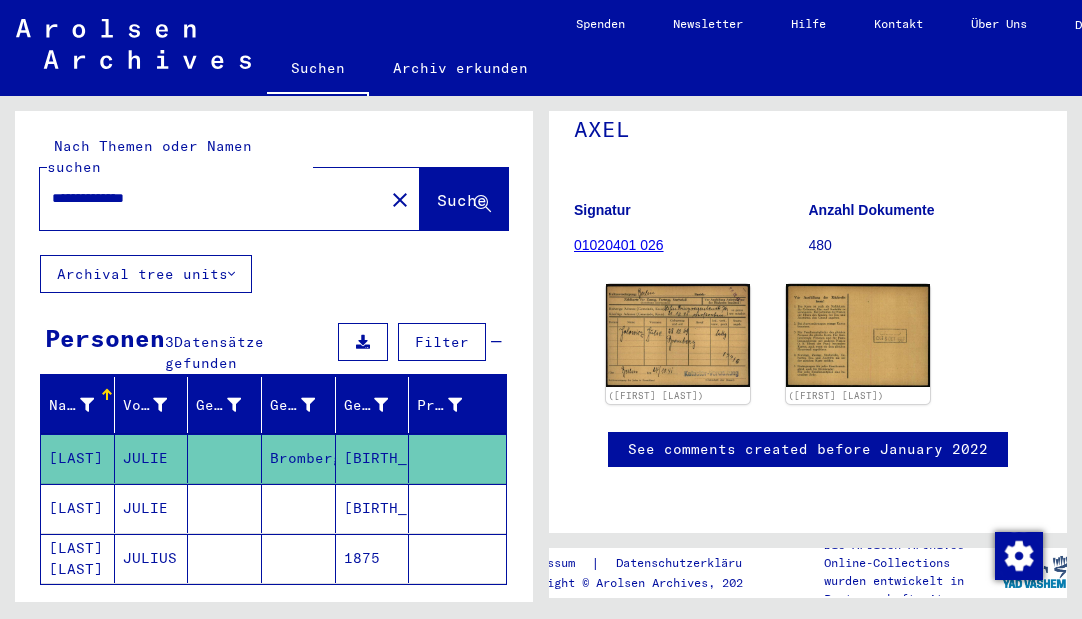 click on "[BIRTH_DATE]" at bounding box center [373, 558] 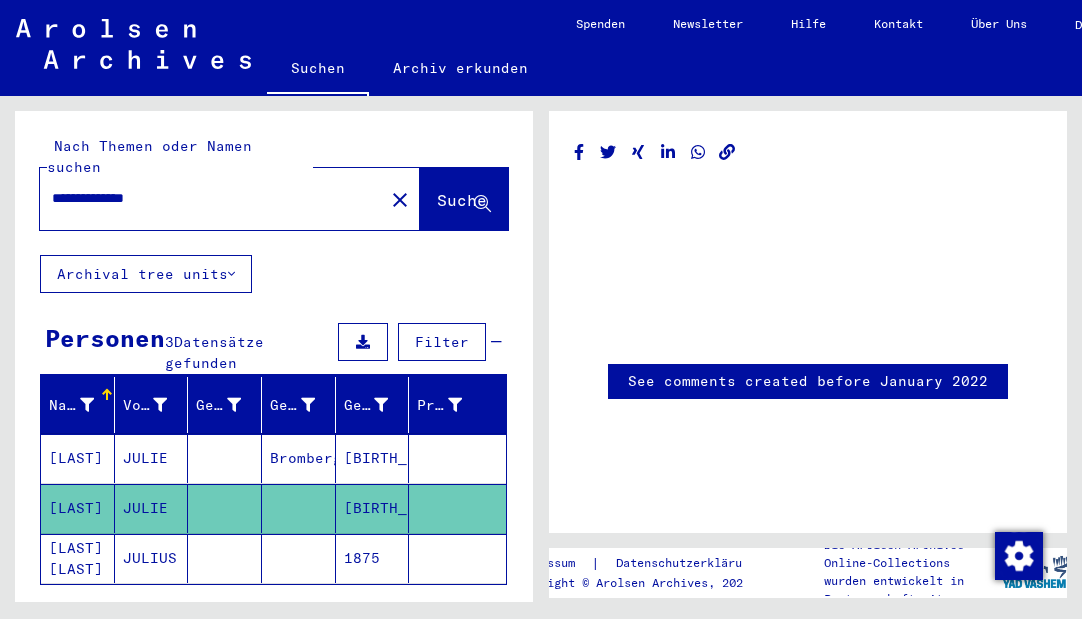 scroll, scrollTop: 158, scrollLeft: 0, axis: vertical 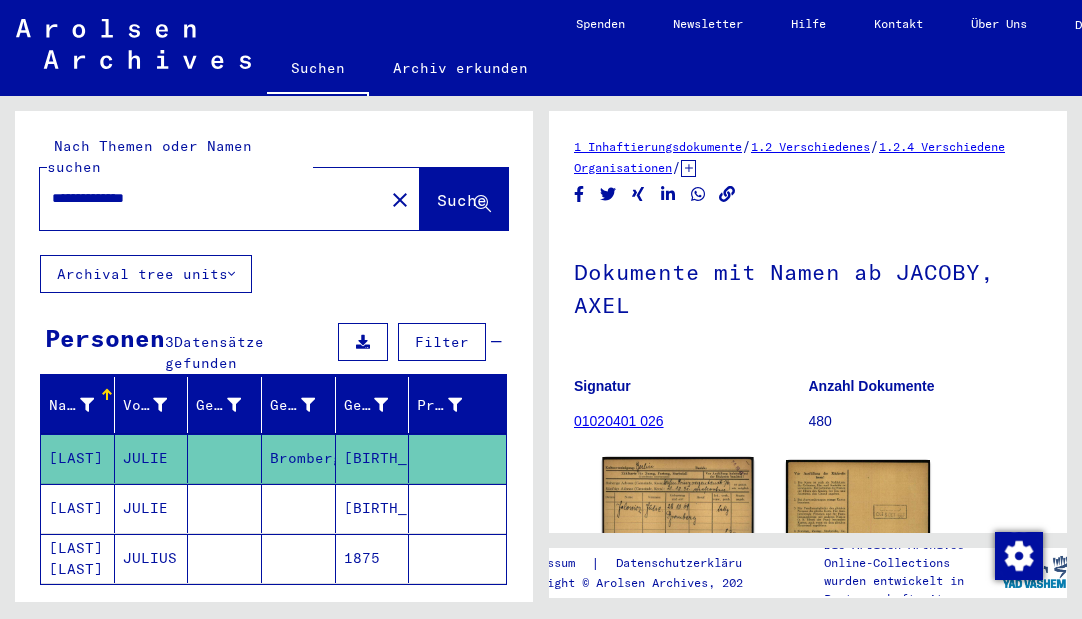 click 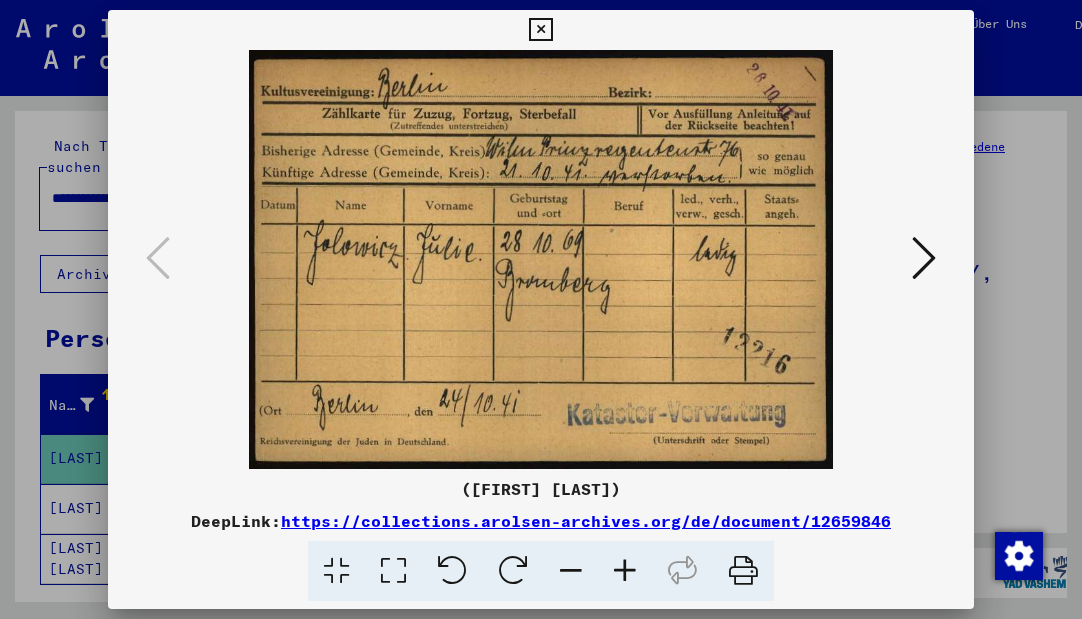 click at bounding box center (540, 30) 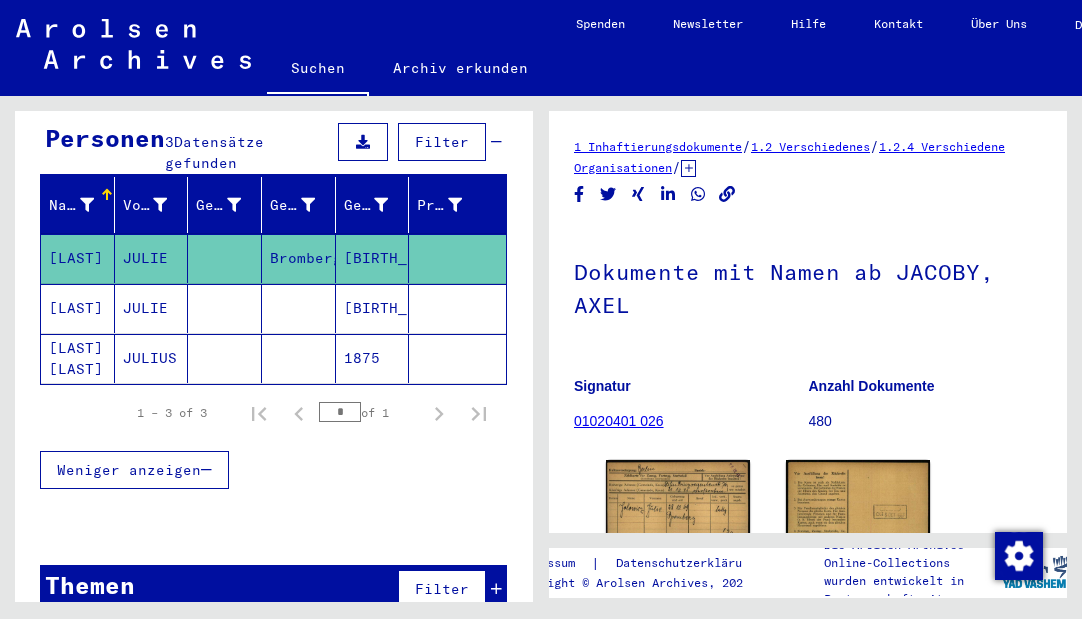scroll, scrollTop: 207, scrollLeft: 0, axis: vertical 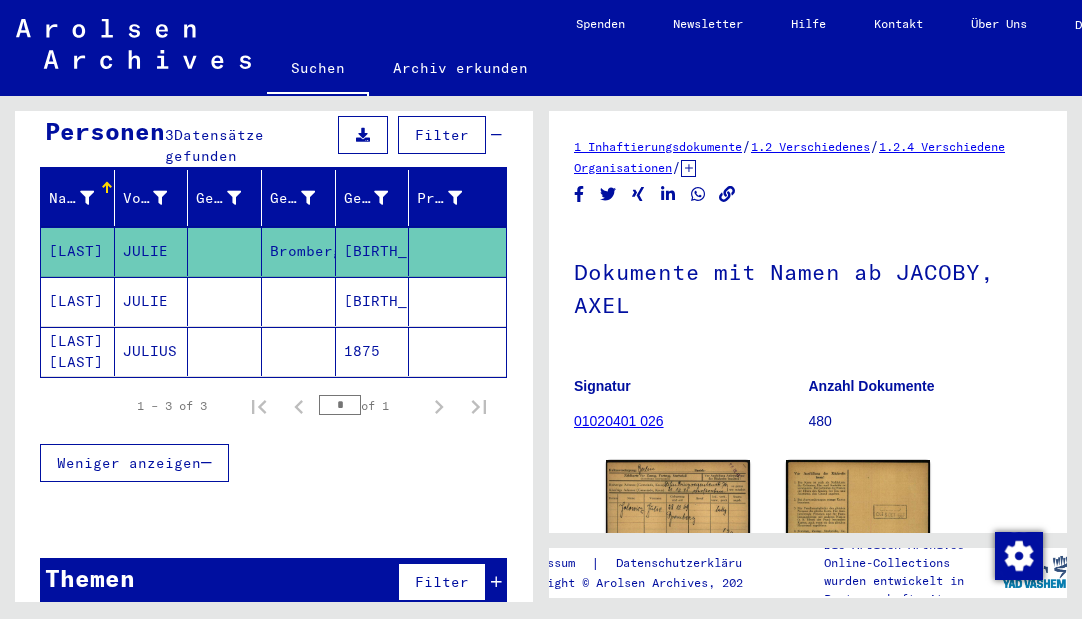 click at bounding box center (299, 351) 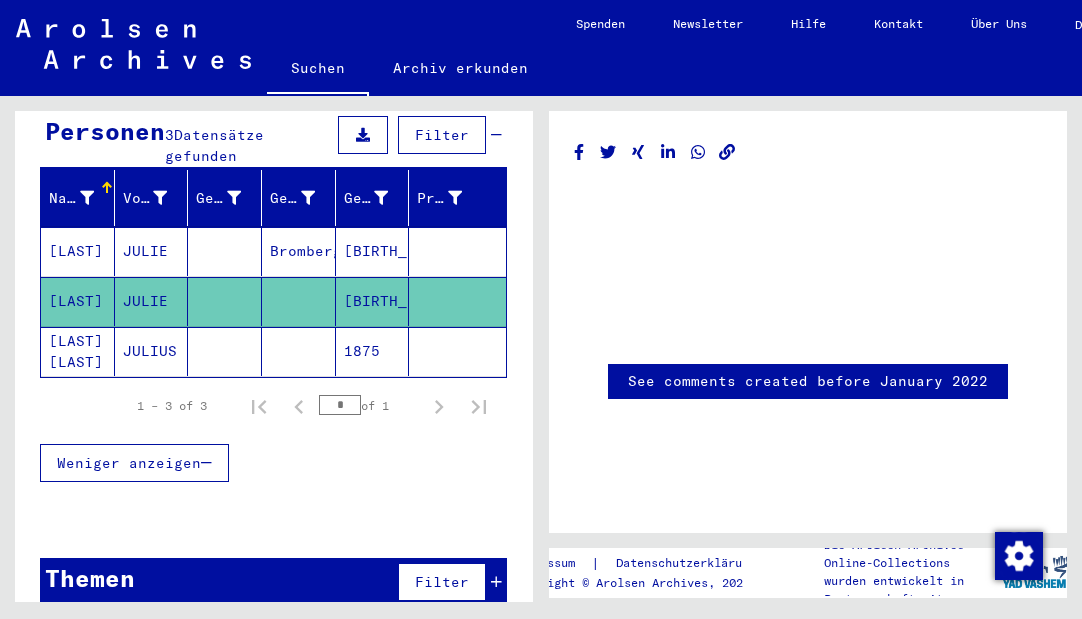 scroll, scrollTop: 0, scrollLeft: 0, axis: both 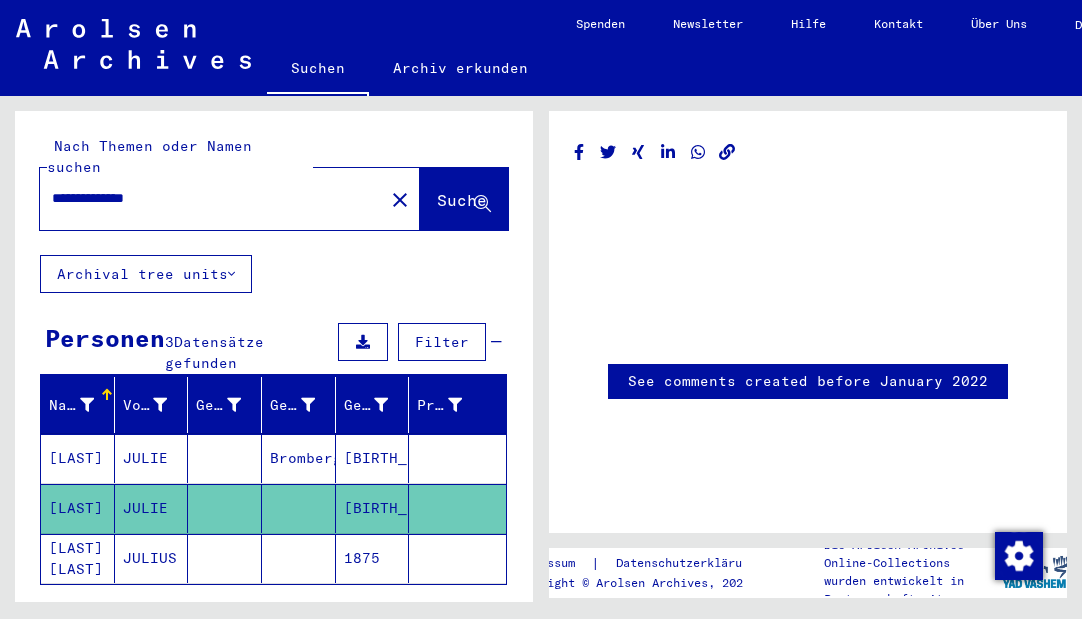 drag, startPoint x: 185, startPoint y: 179, endPoint x: 129, endPoint y: 178, distance: 56.008926 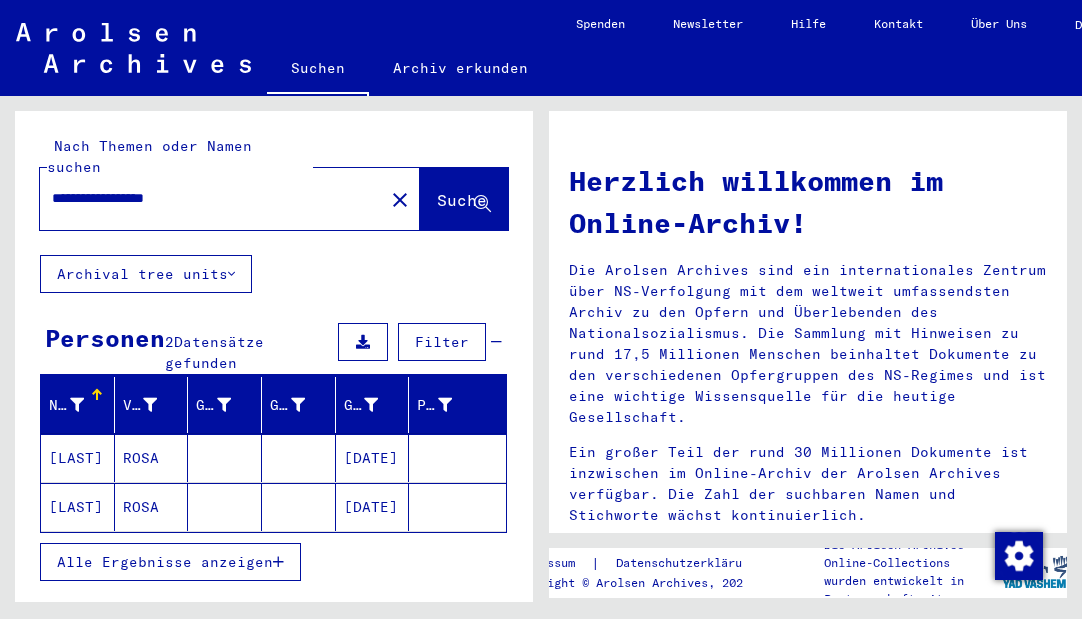 click on "[DATE]" at bounding box center [373, 507] 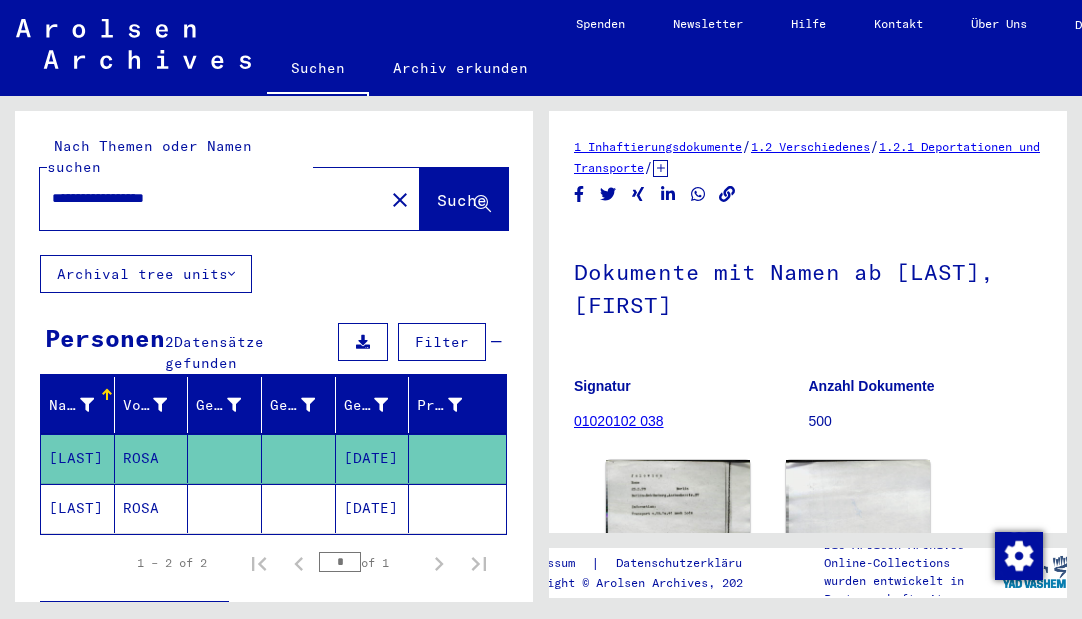 scroll, scrollTop: 200, scrollLeft: 0, axis: vertical 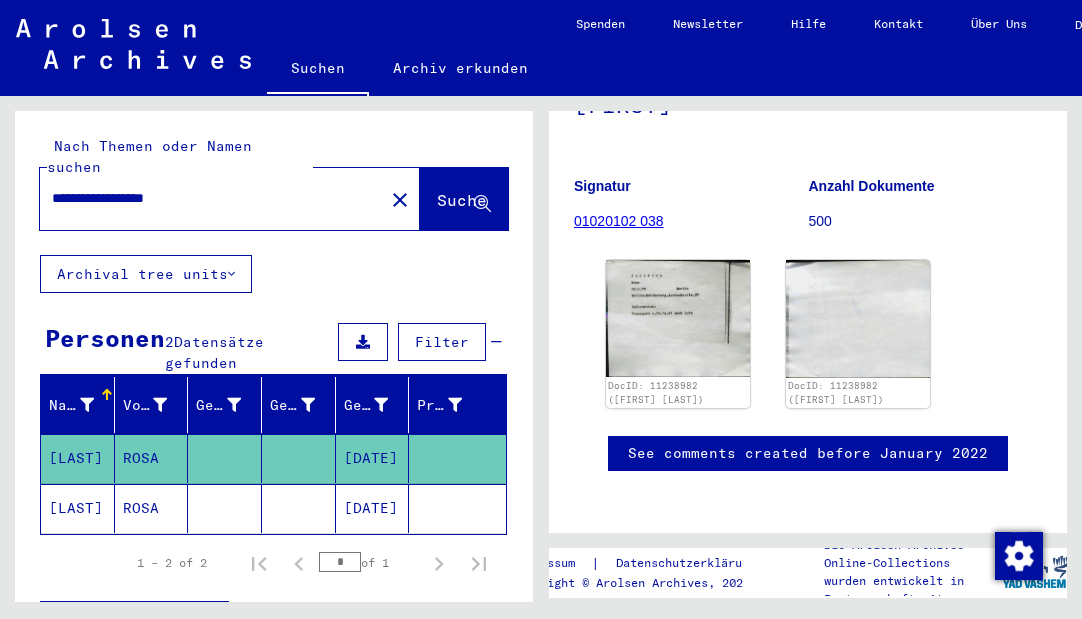 click on "[DATE]" 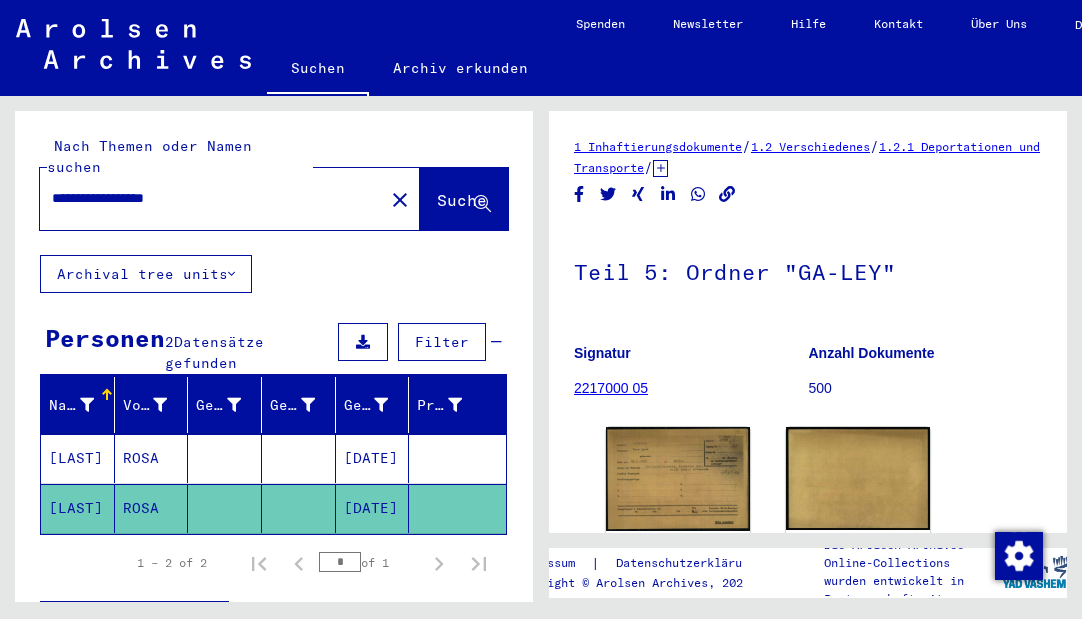 scroll, scrollTop: 0, scrollLeft: 0, axis: both 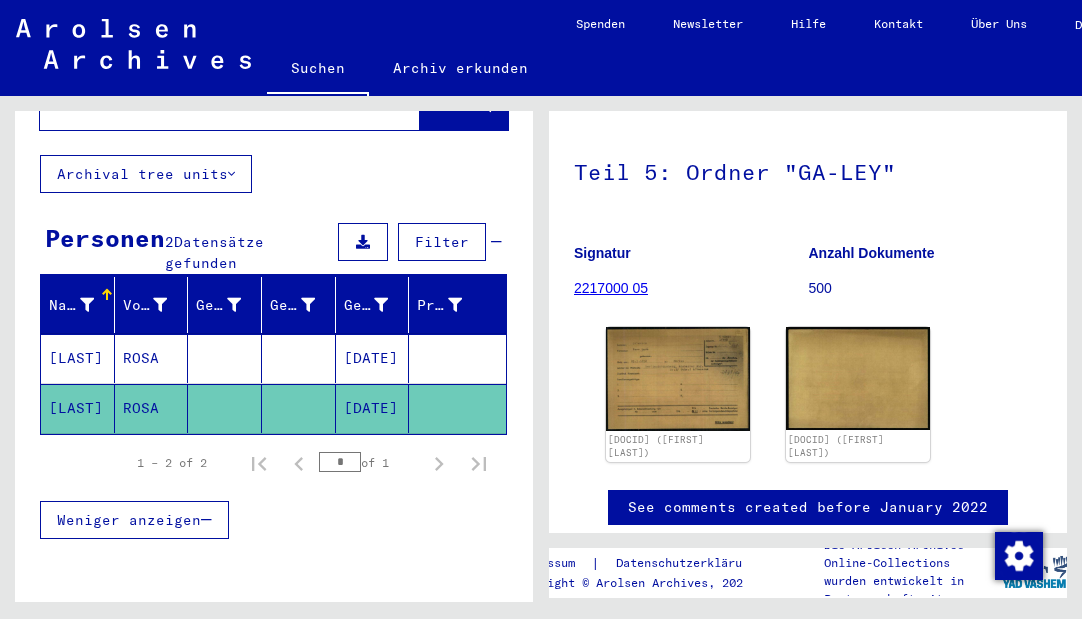 click on "[DATE]" at bounding box center [373, 408] 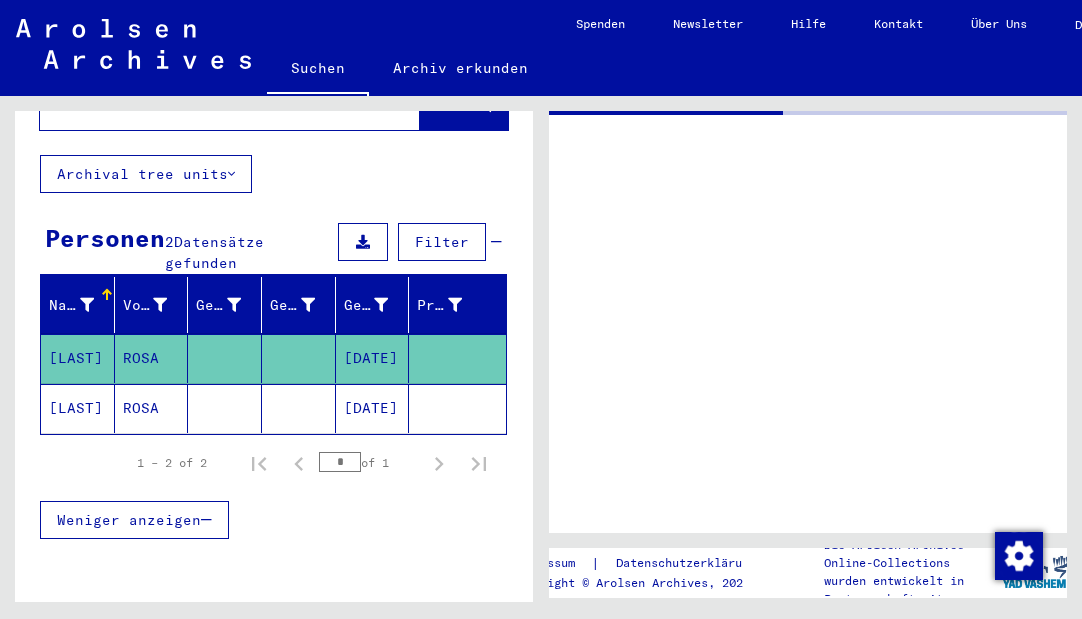 scroll, scrollTop: 0, scrollLeft: 0, axis: both 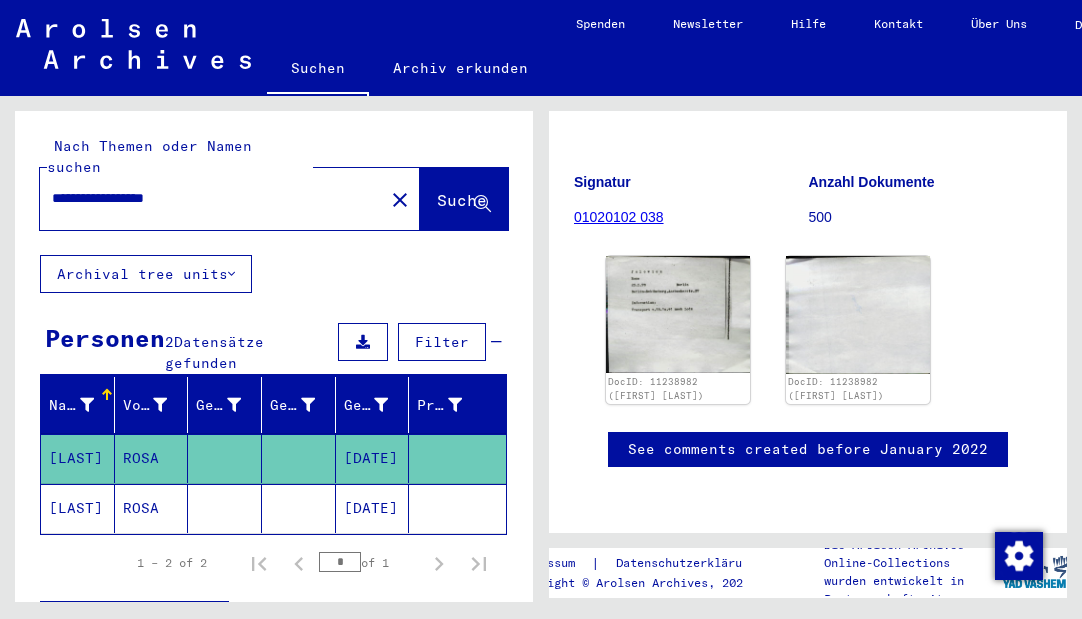 drag, startPoint x: 217, startPoint y: 179, endPoint x: 28, endPoint y: 178, distance: 189.00264 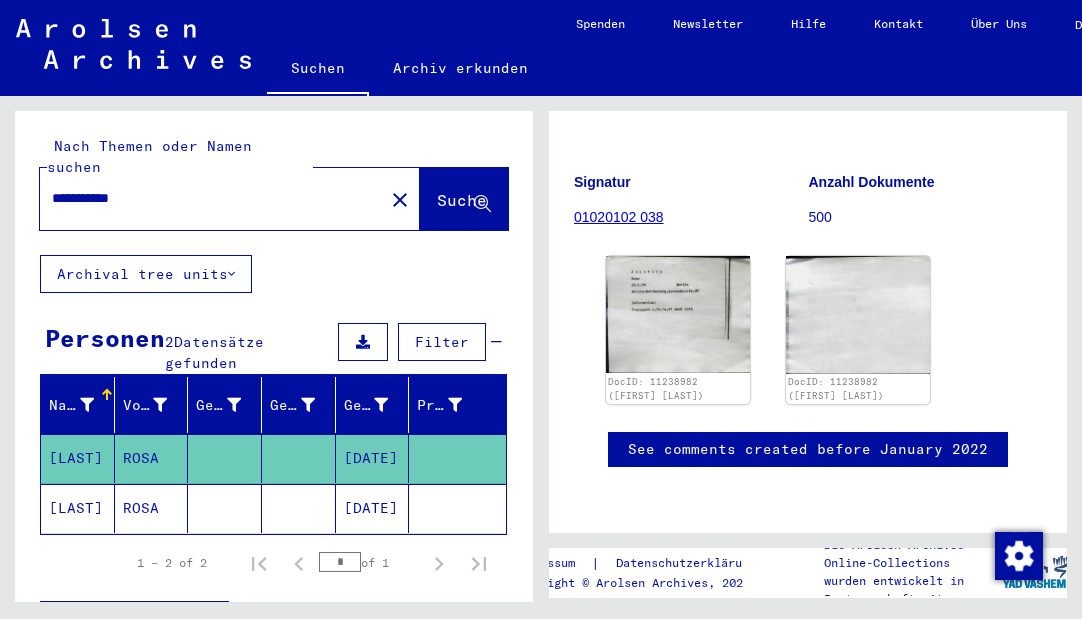 type on "**********" 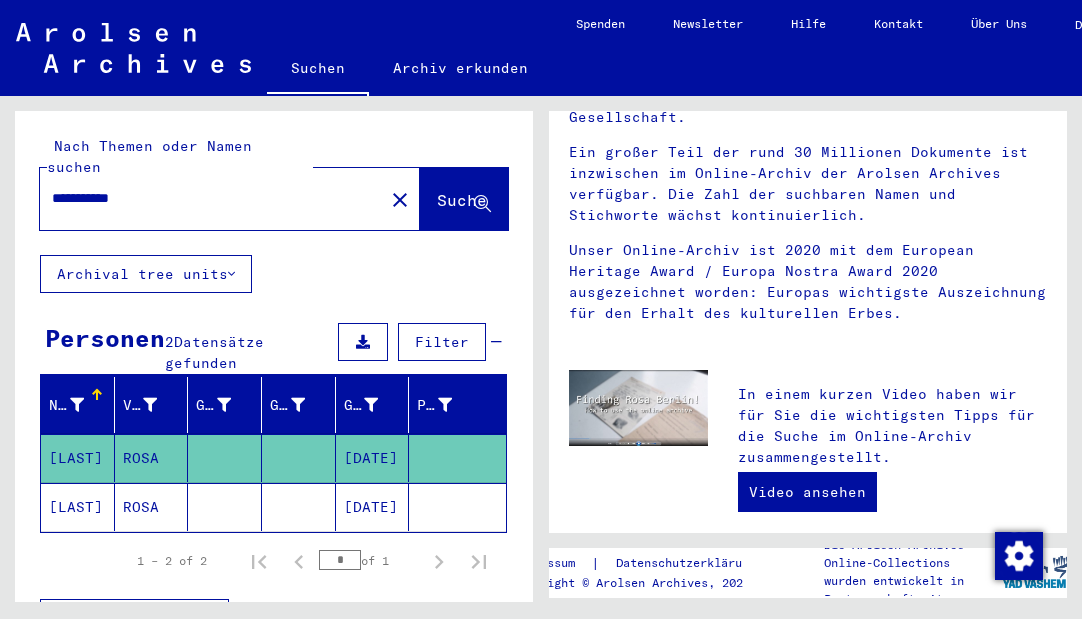 scroll, scrollTop: 0, scrollLeft: 0, axis: both 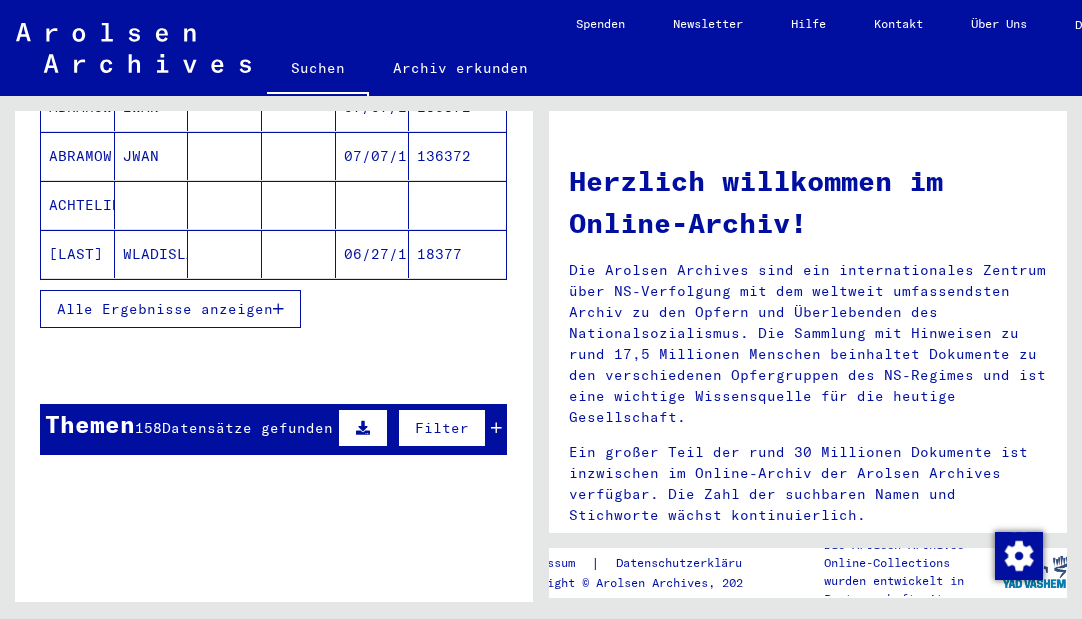click at bounding box center (496, 428) 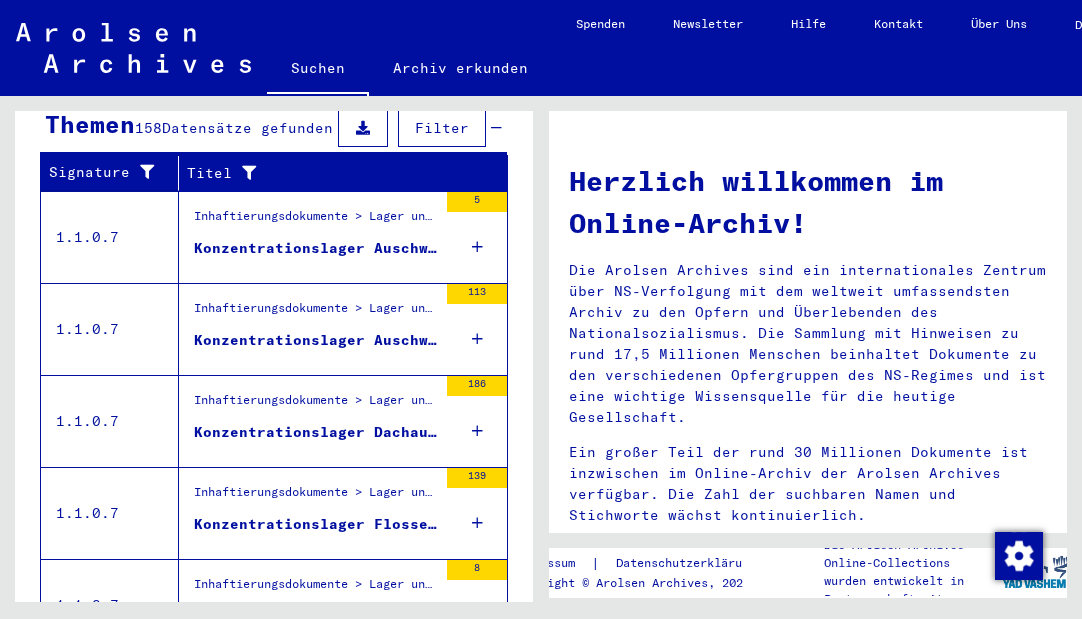 scroll, scrollTop: 786, scrollLeft: 0, axis: vertical 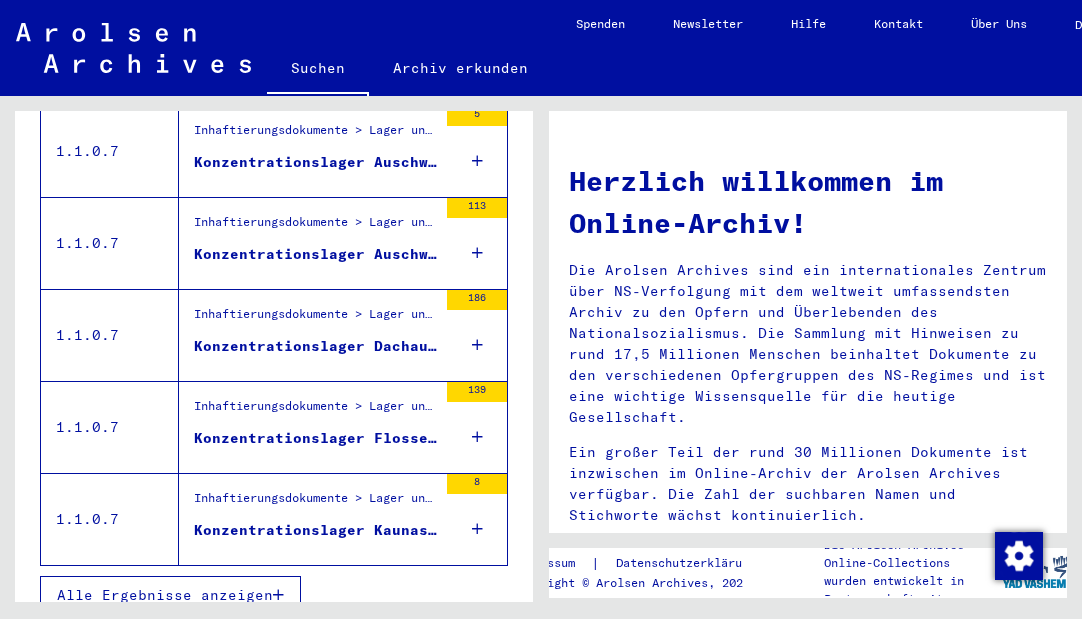 click at bounding box center [278, 595] 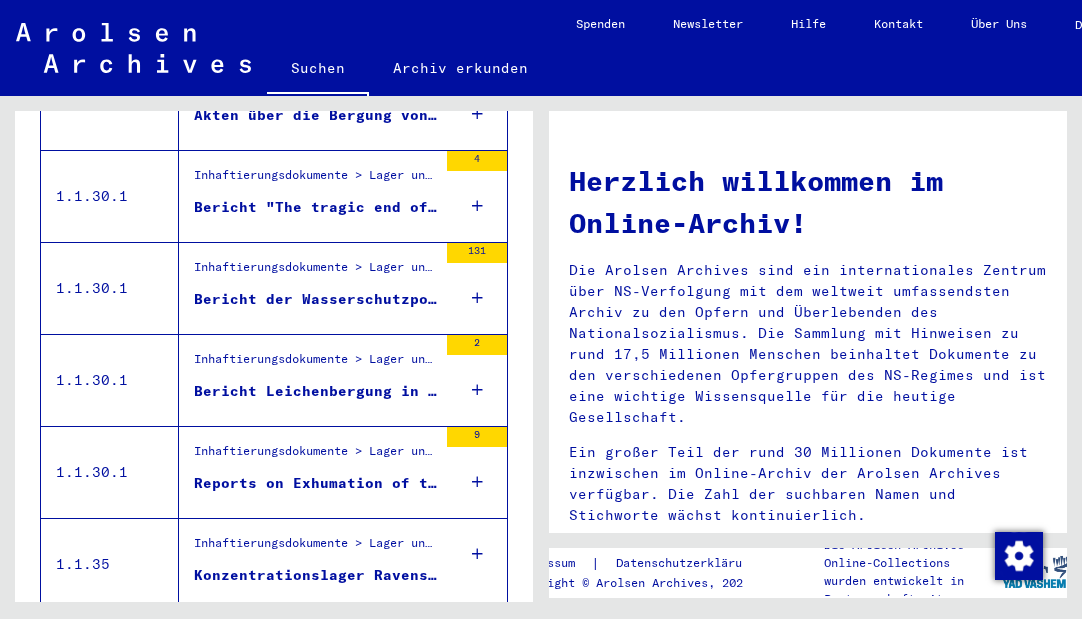 scroll, scrollTop: 2318, scrollLeft: 0, axis: vertical 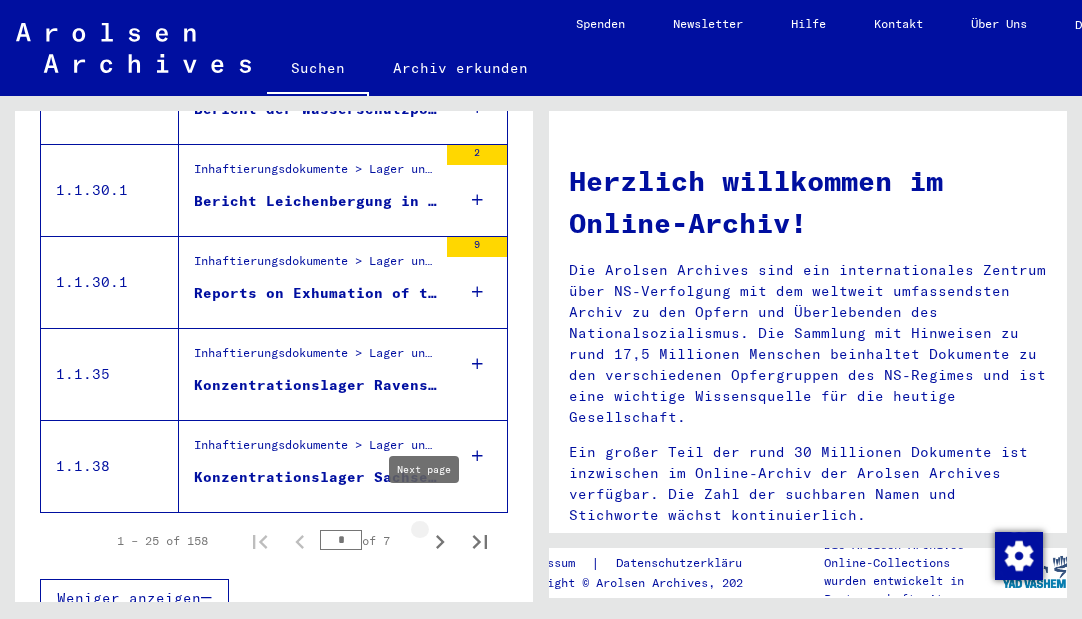 click 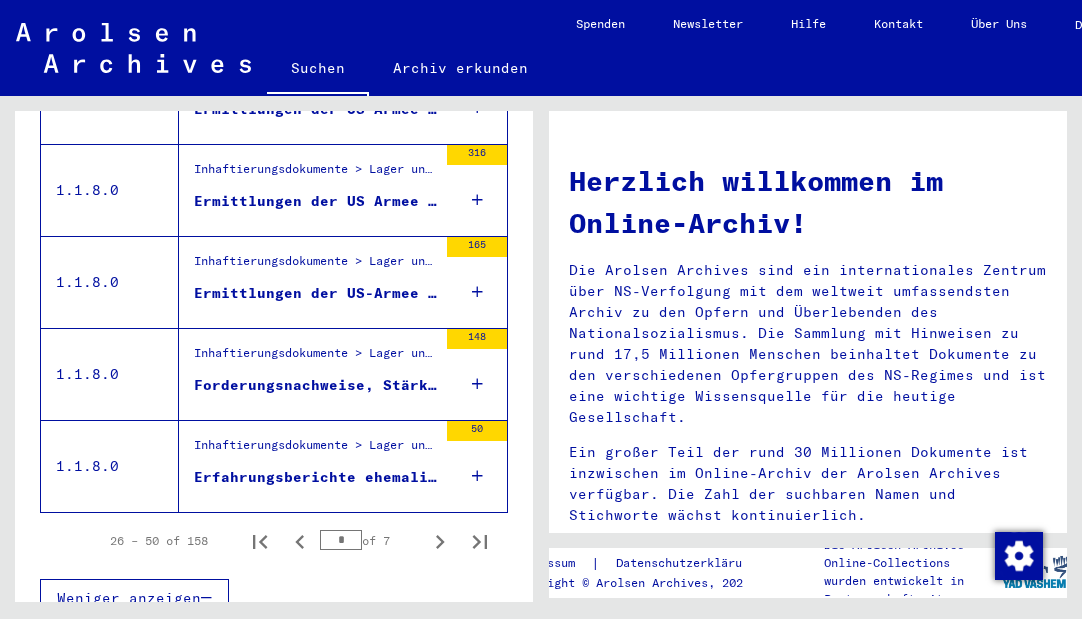 click on "Inhaftierungsdokumente > Lager und Ghettos > Konzentrationslager Flossenbürg > Allgemeine Informationen Konzentrationslager Flossenbürg" at bounding box center [315, 266] 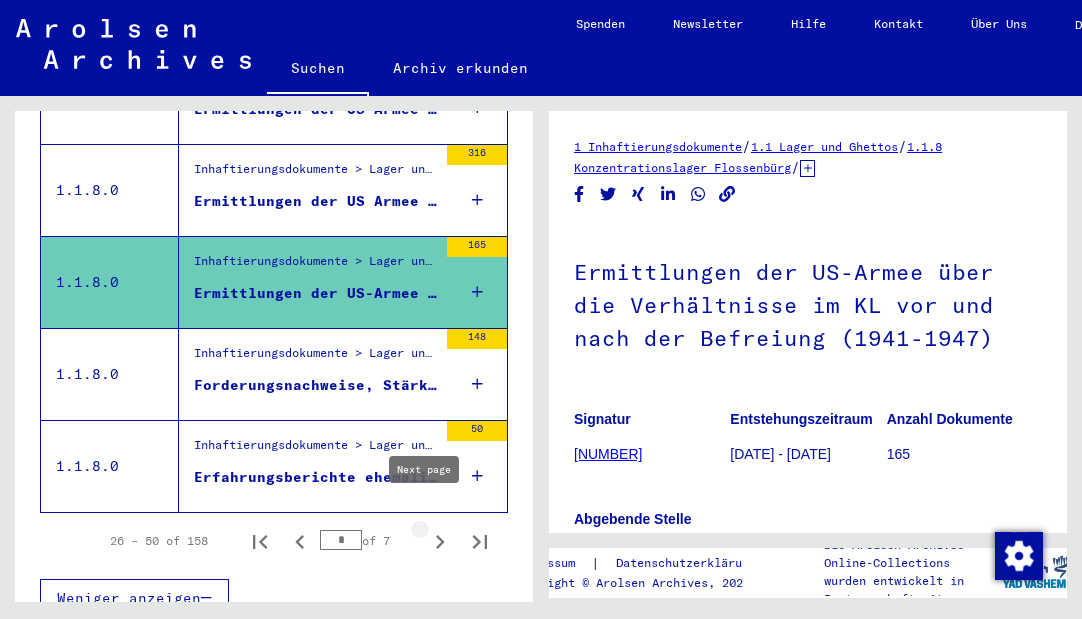 click 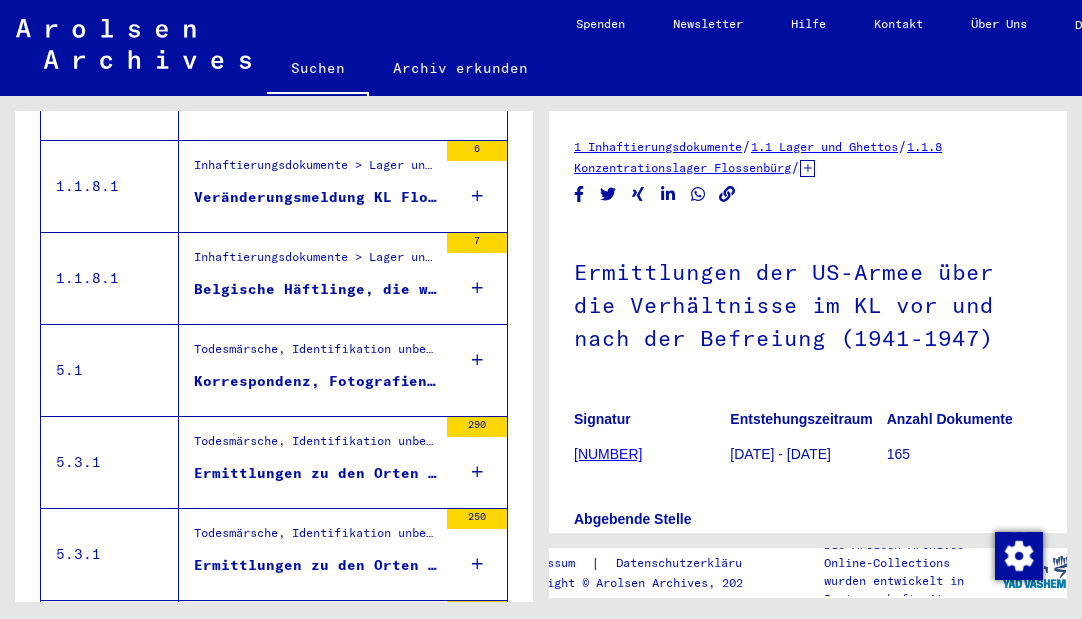scroll, scrollTop: 1318, scrollLeft: 0, axis: vertical 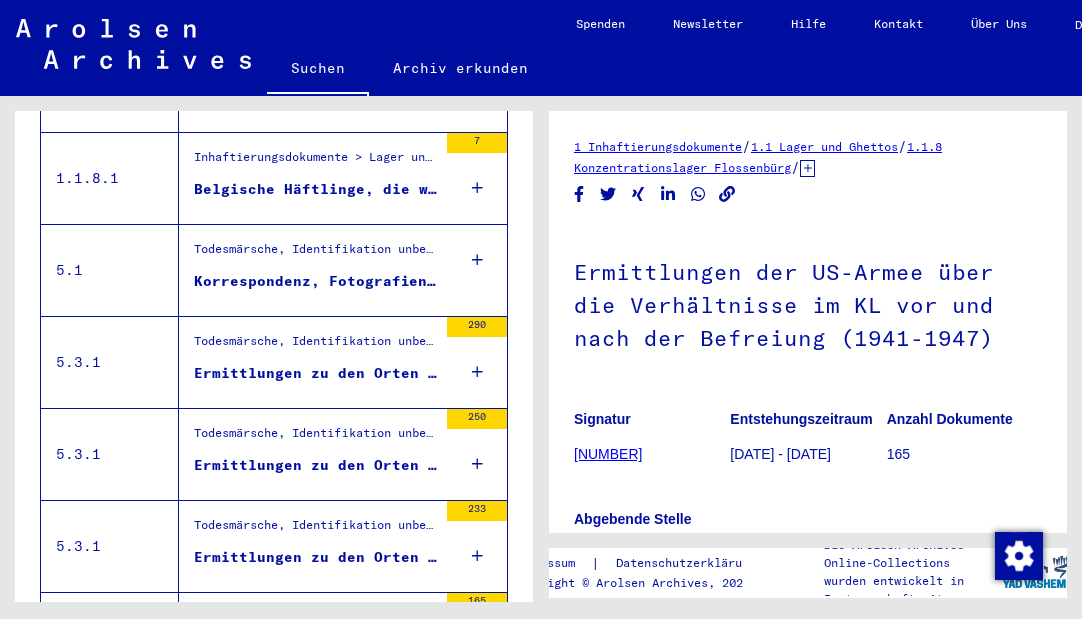 click on "Todesmärsche, Identifikation unbekannter Toter und NS-Prozesse > Todesmärsche / Identification of unknown dead (u.a. Alliierte Erhebungen, Routen, Identifikation unbekannter Toter) > Ermittlungen zu Routenverläufen von Todesmärschen und zu Grablegungen" at bounding box center [315, 438] 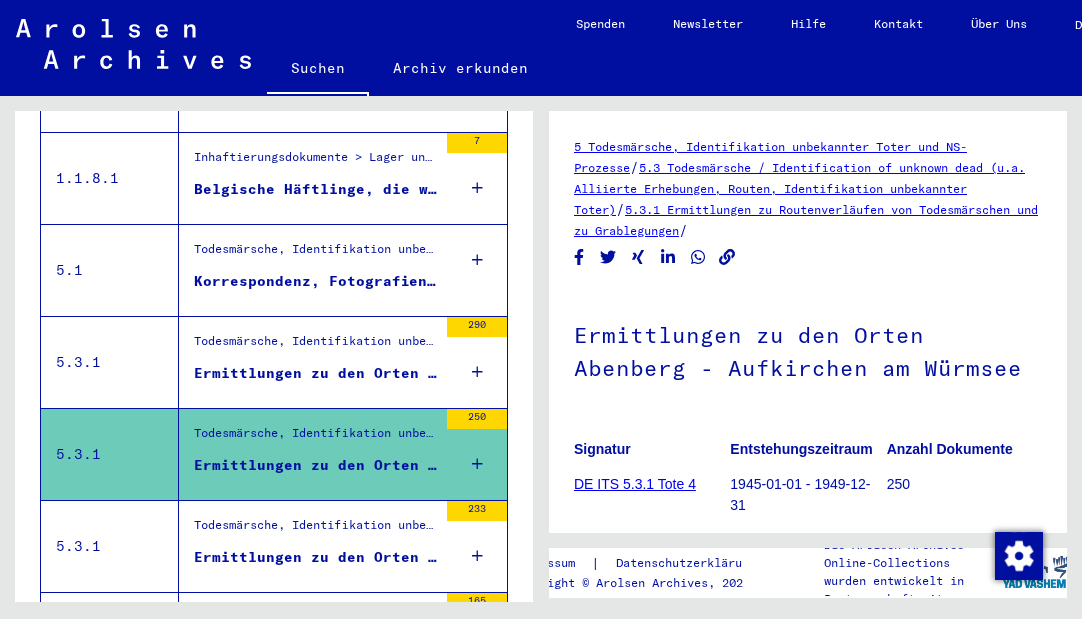 scroll, scrollTop: 0, scrollLeft: 0, axis: both 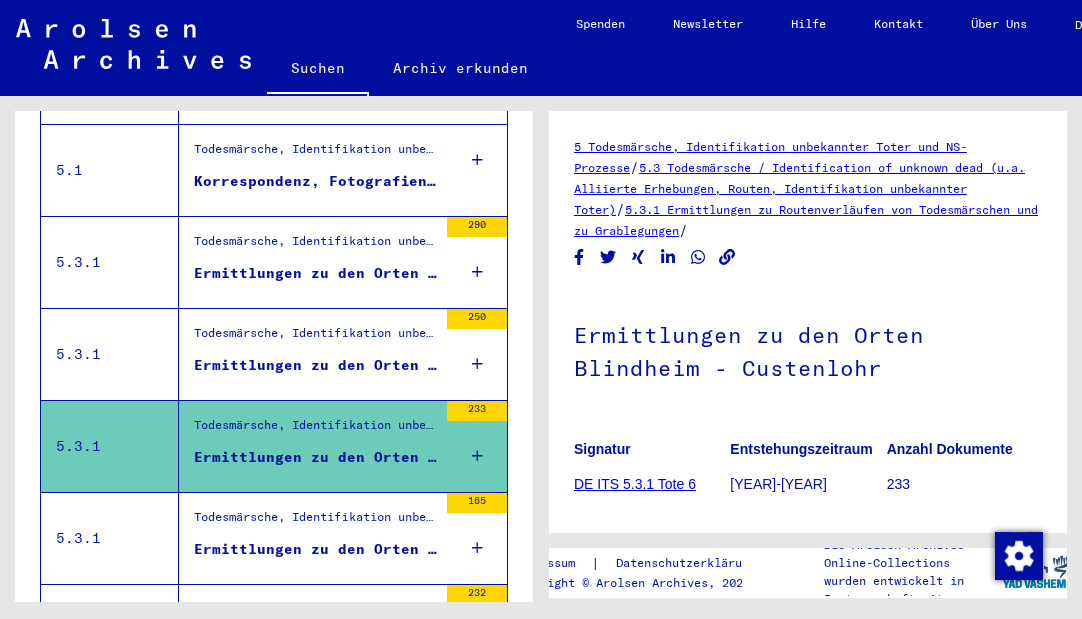 click on "Todesmärsche, Identifikation unbekannter Toter und NS-Prozesse > Todesmärsche / Identification of unknown dead (u.a. Alliierte Erhebungen, Routen, Identifikation unbekannter Toter) > Ermittlungen zu Routenverläufen von Todesmärschen und zu Grablegungen" at bounding box center (315, 522) 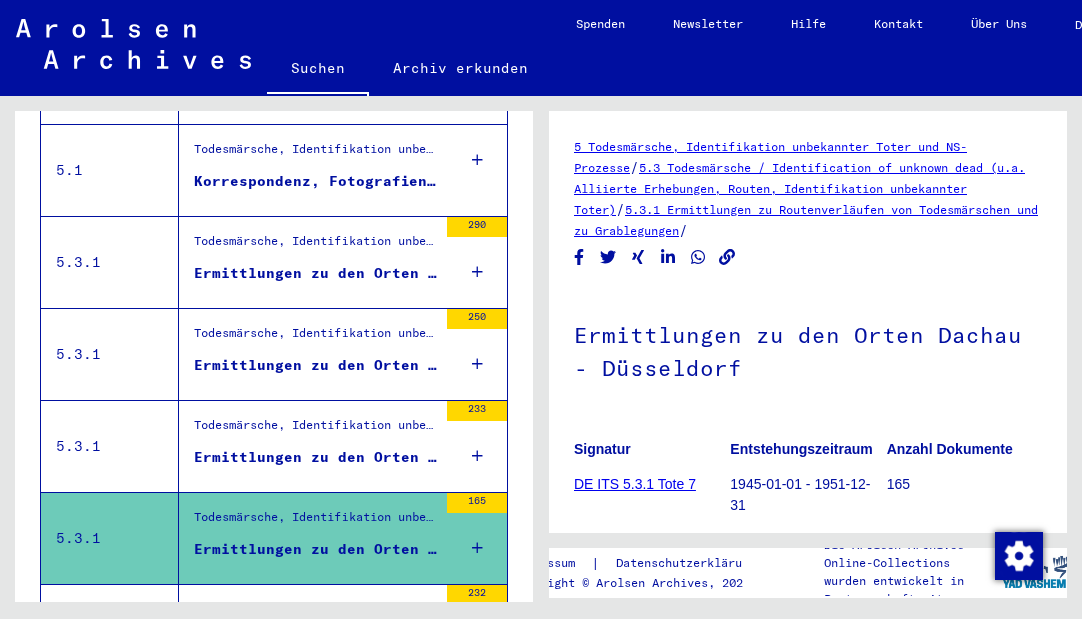 scroll, scrollTop: 0, scrollLeft: 0, axis: both 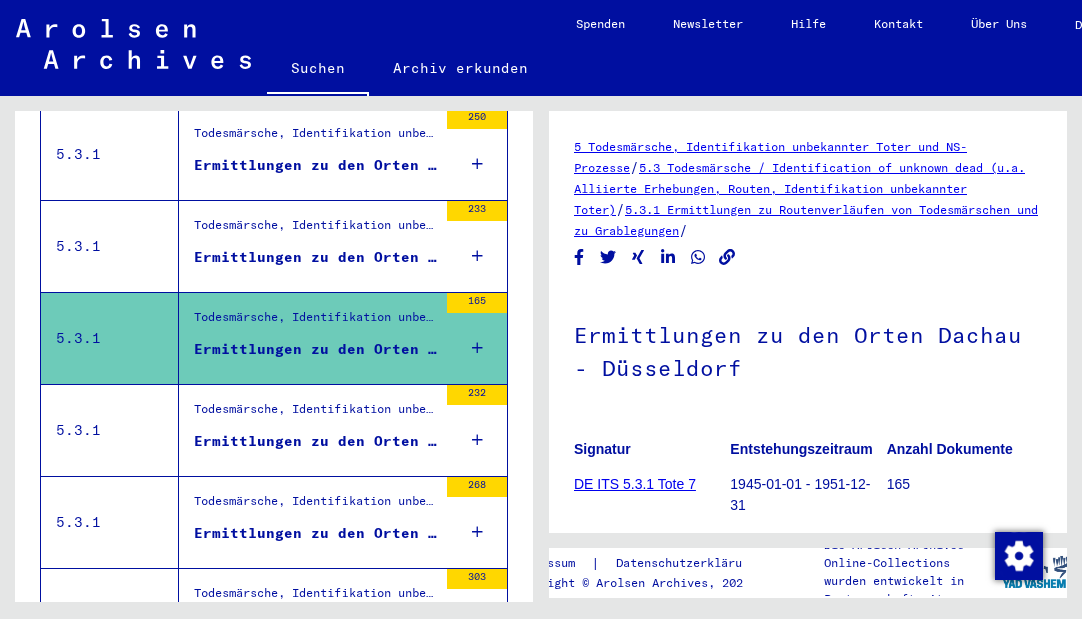 click on "Ermittlungen zu den Orten Ebenried - Exing" at bounding box center [315, 441] 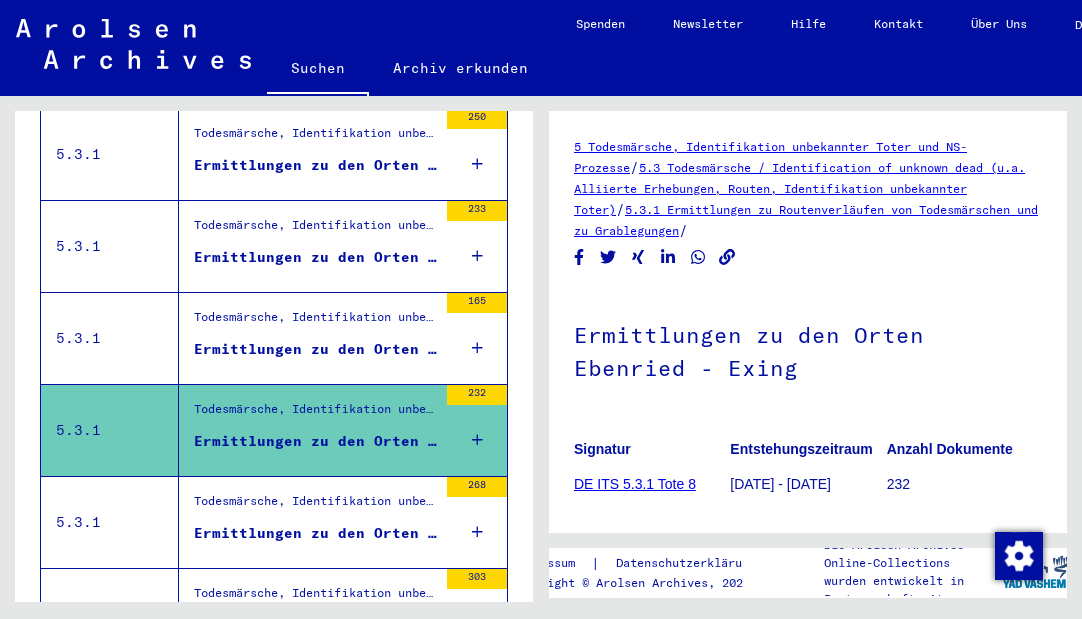 scroll, scrollTop: 0, scrollLeft: 0, axis: both 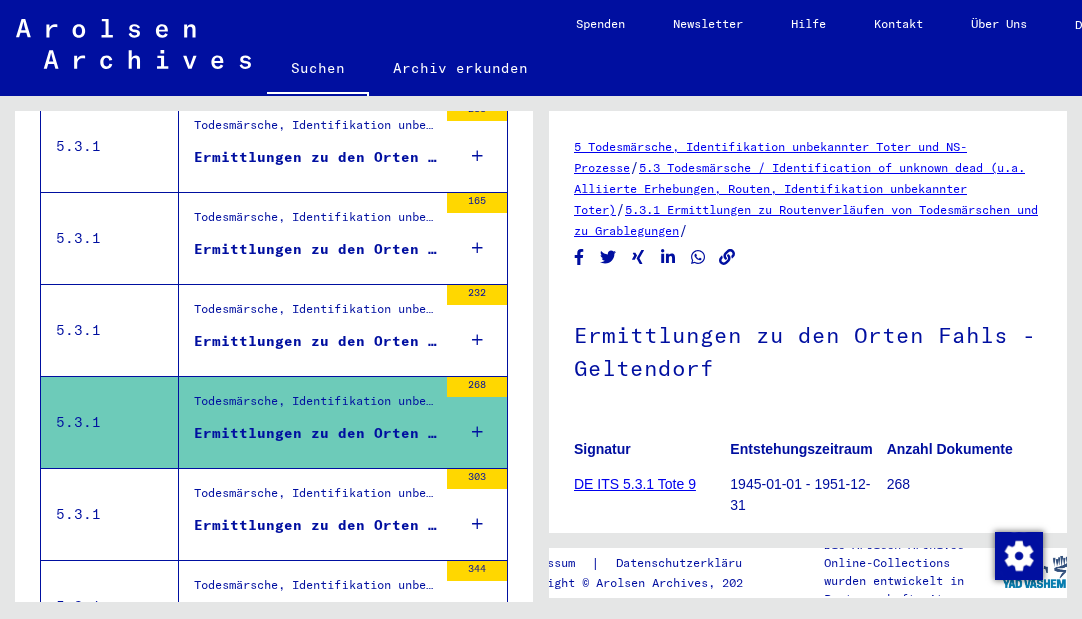 click on "Todesmärsche, Identifikation unbekannter Toter und NS-Prozesse > Todesmärsche / Identification of unknown dead (u.a. Alliierte Erhebungen, Routen, Identifikation unbekannter Toter) > Ermittlungen zu Routenverläufen von Todesmärschen und zu Grablegungen" at bounding box center (315, 498) 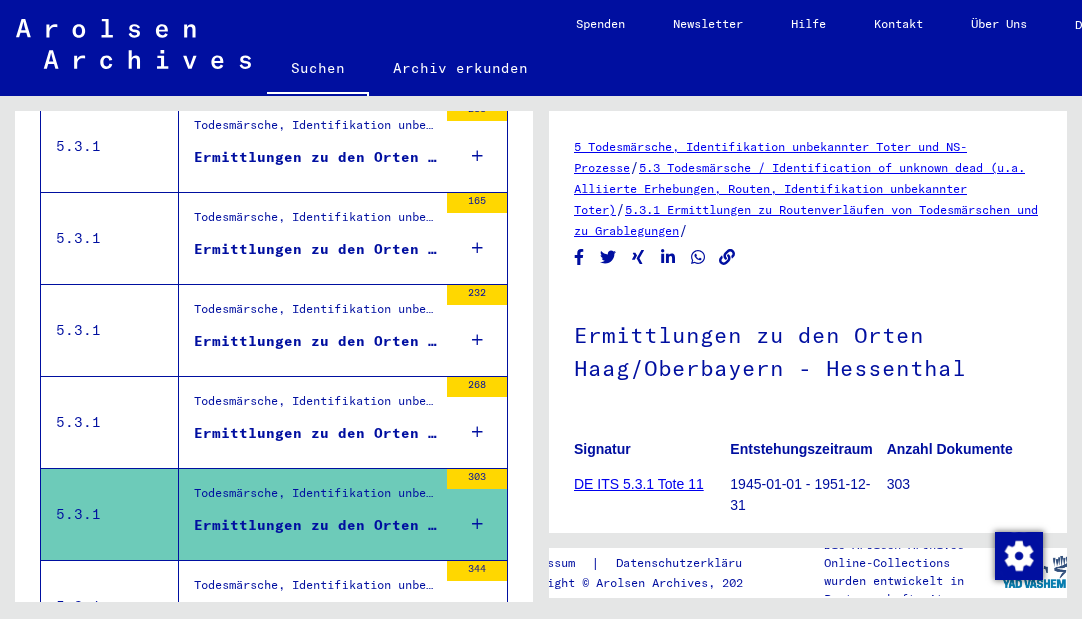 scroll, scrollTop: 1818, scrollLeft: 0, axis: vertical 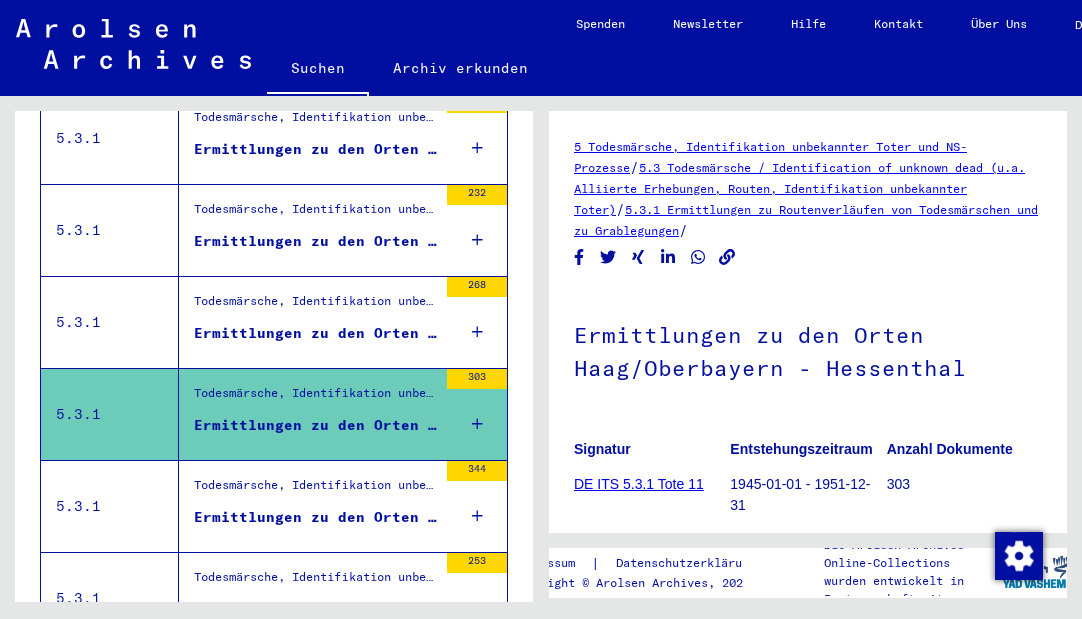 click on "Ermittlungen zu den Orten Hildesheim - Junkersdorf" at bounding box center [315, 517] 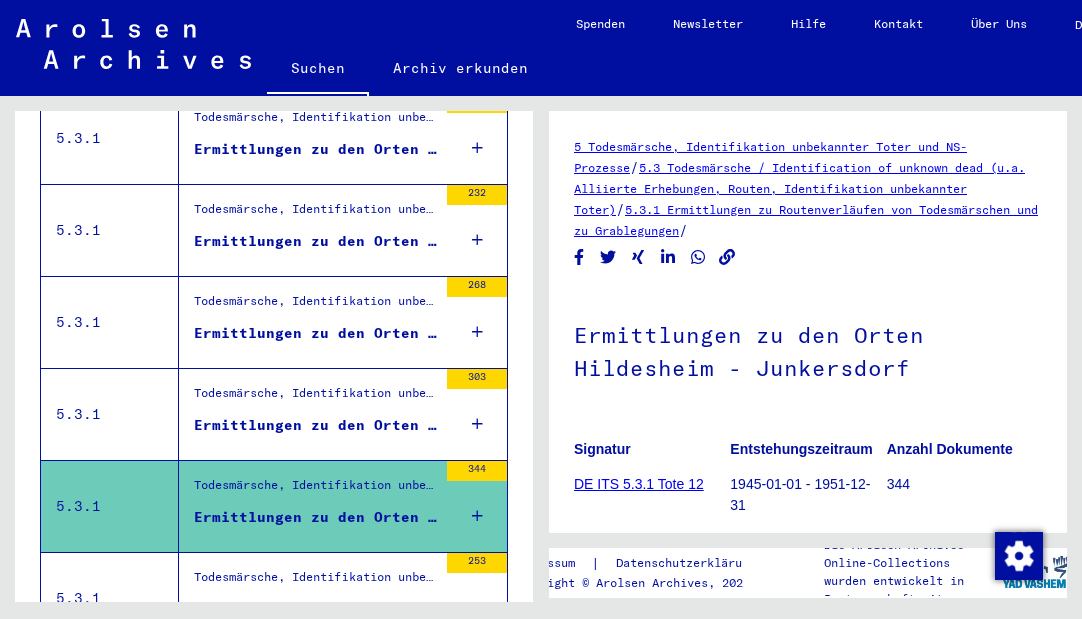 scroll, scrollTop: 0, scrollLeft: 0, axis: both 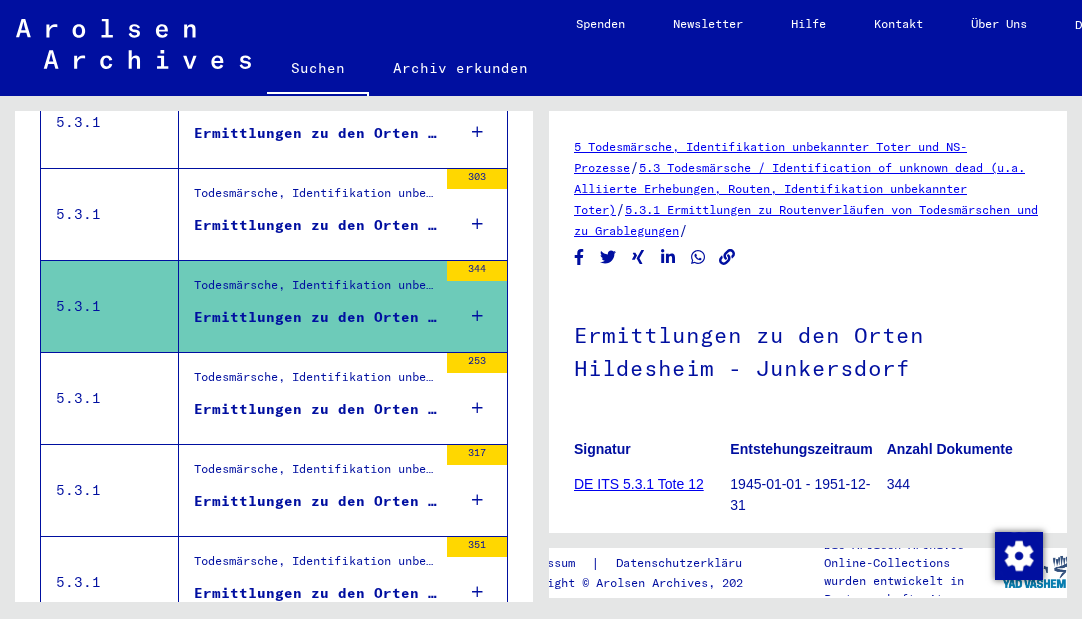 click on "Ermittlungen zu den Orten Kainsbach - Kupferberg" at bounding box center [315, 409] 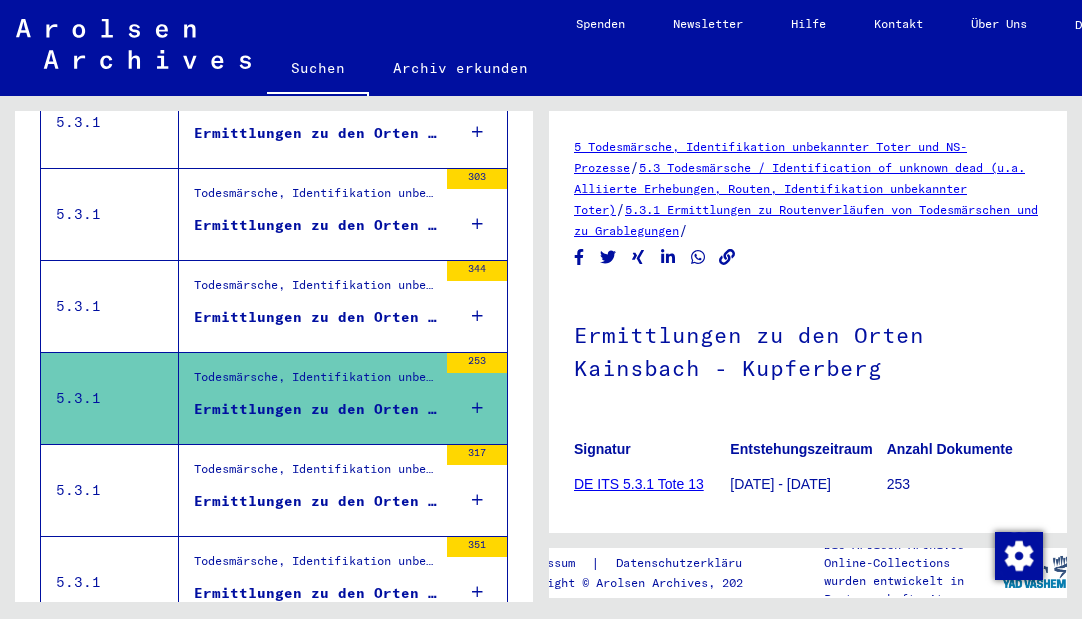 scroll, scrollTop: 0, scrollLeft: 0, axis: both 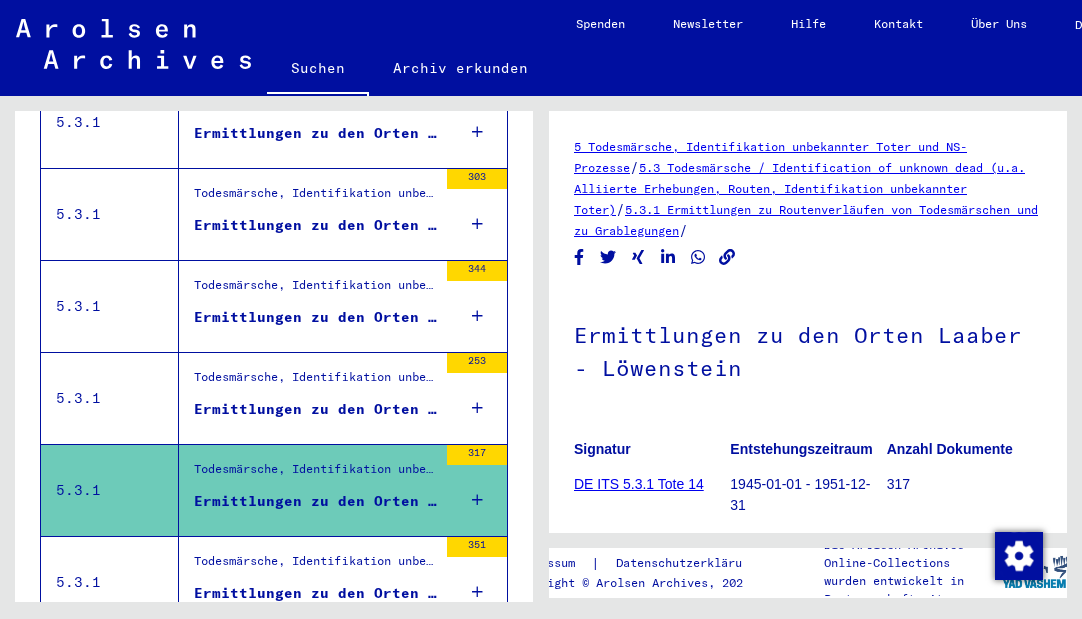 click on "Todesmärsche, Identifikation unbekannter Toter und NS-Prozesse > Todesmärsche / Identification of unknown dead (u.a. Alliierte Erhebungen, Routen, Identifikation unbekannter Toter) > Ermittlungen zu Routenverläufen von Todesmärschen und zu Grablegungen" at bounding box center (315, 566) 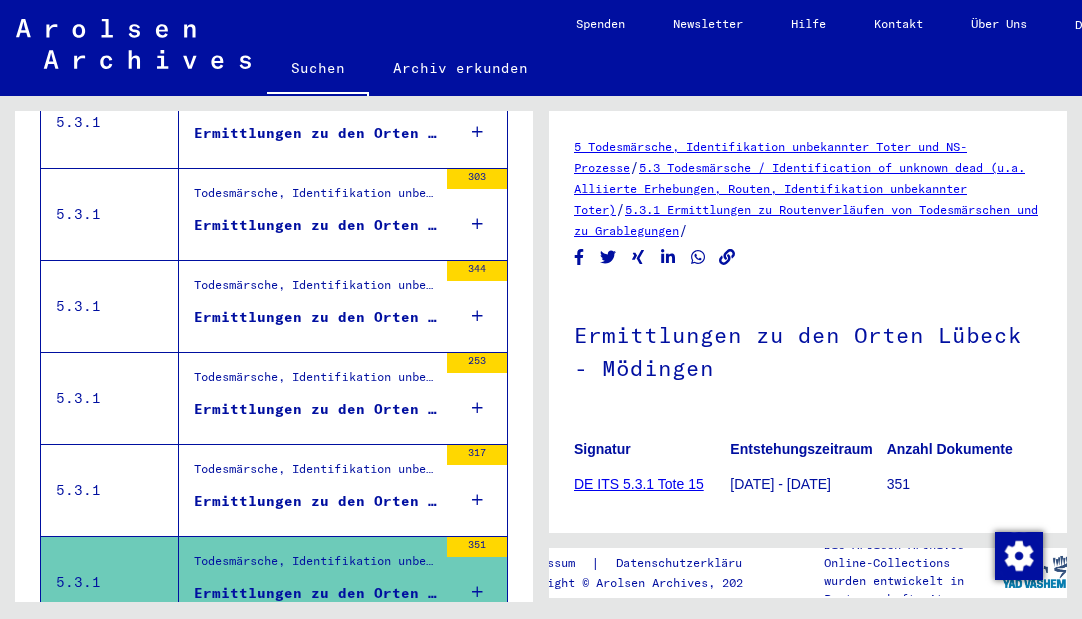 scroll, scrollTop: 0, scrollLeft: 0, axis: both 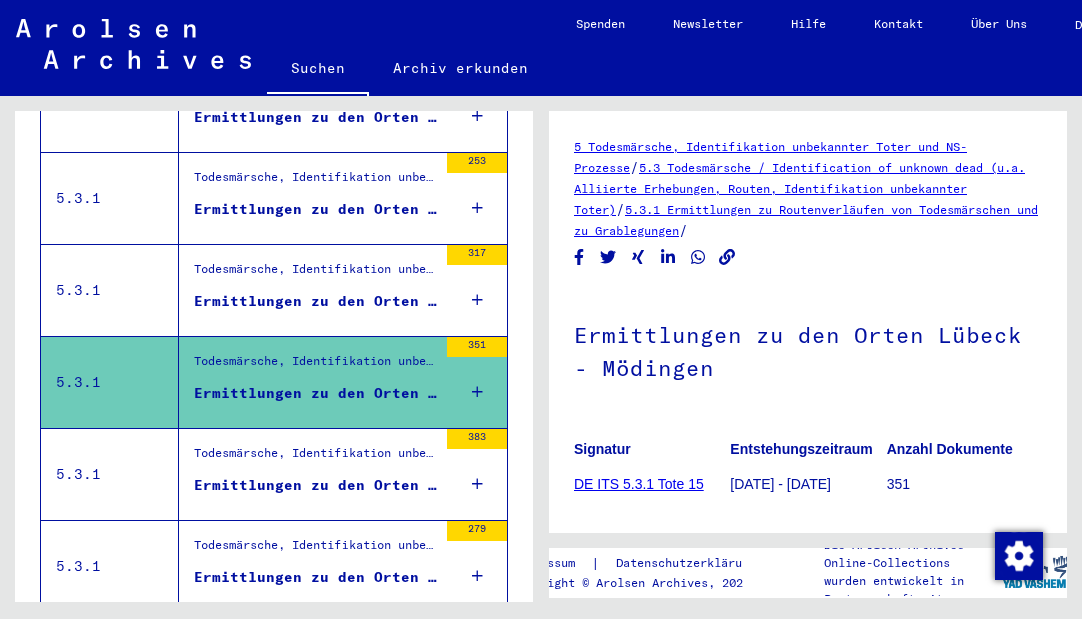 click on "Ermittlungen zu den Orten Mönchkröttendorf - Nützen" at bounding box center [315, 485] 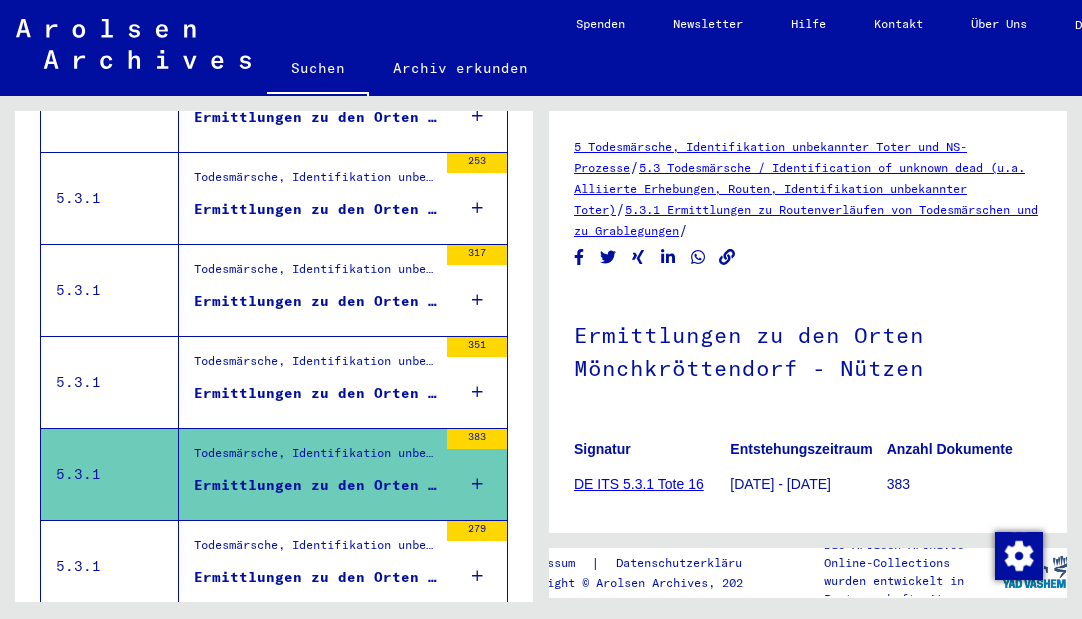 scroll, scrollTop: 0, scrollLeft: 0, axis: both 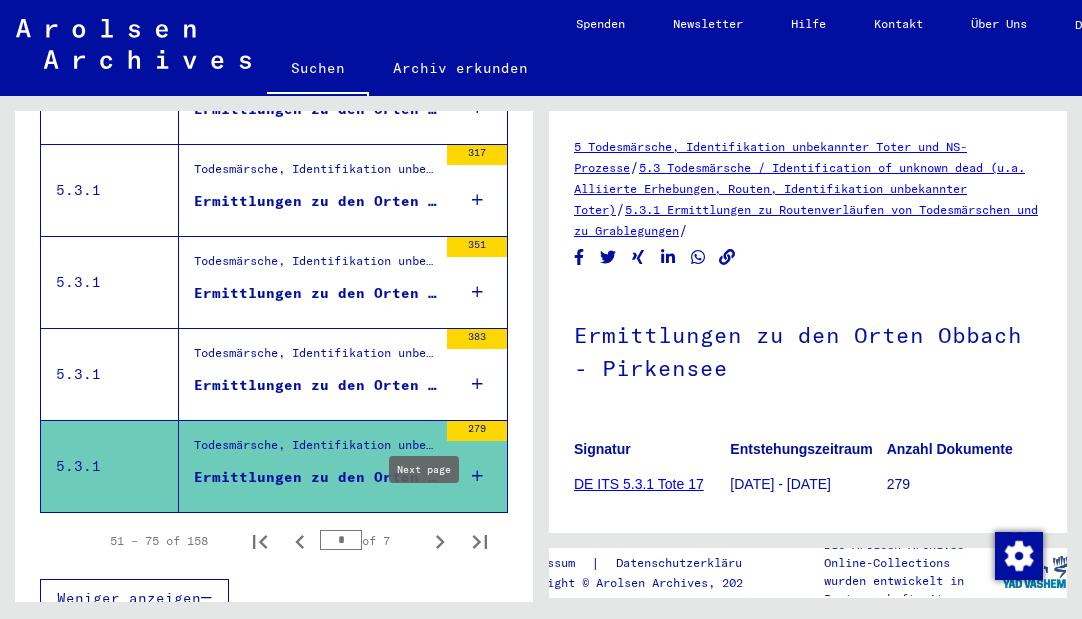 click 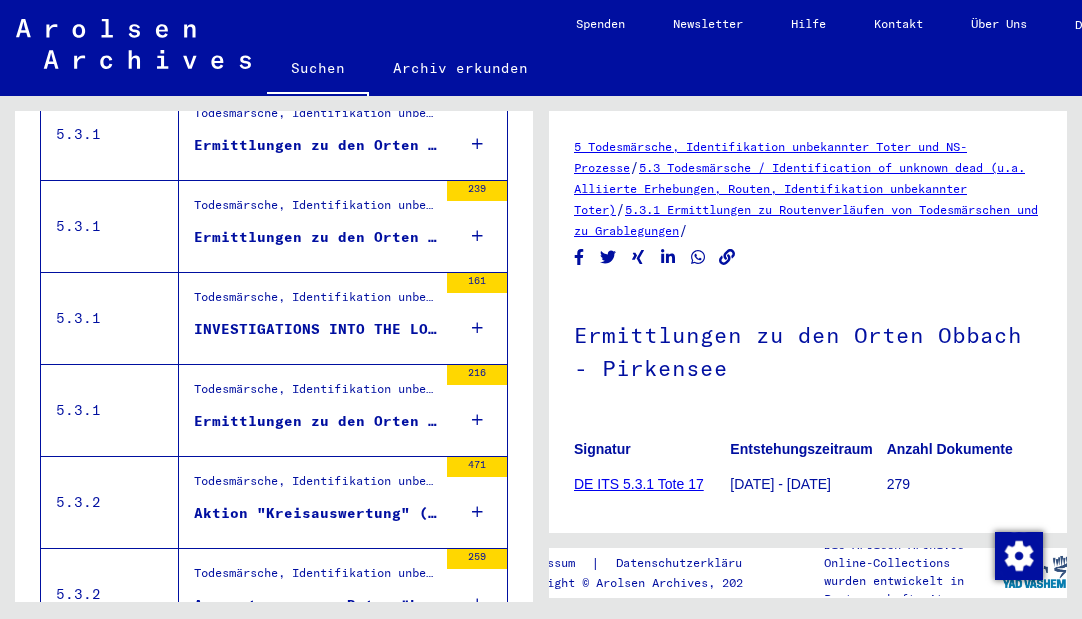 scroll 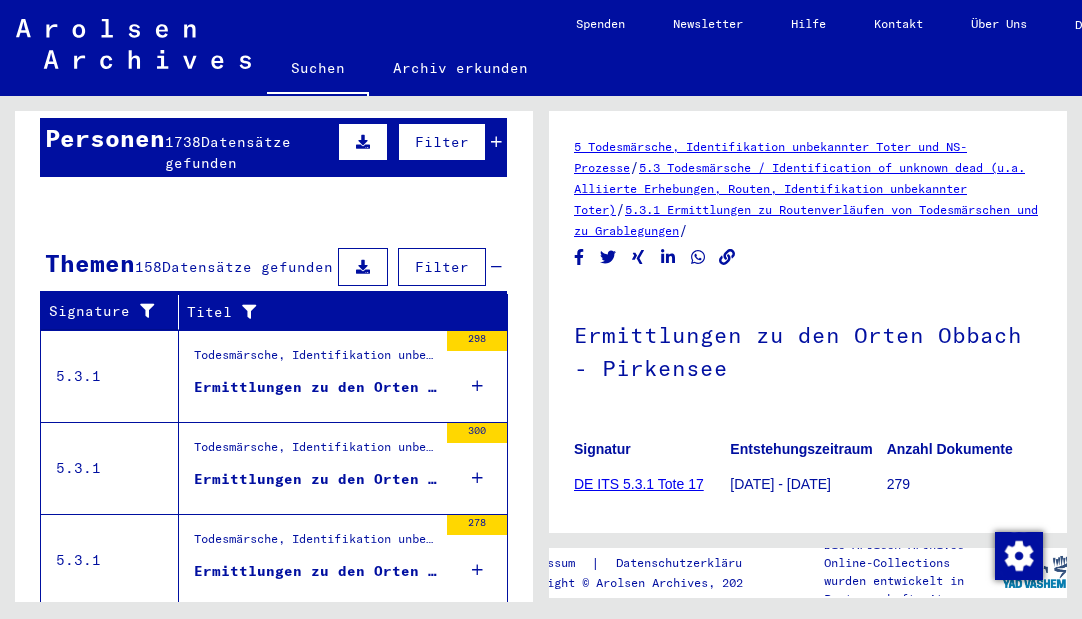 click on "Ermittlungen zu den Orten Plankenfels - Röttenbach" at bounding box center (315, 387) 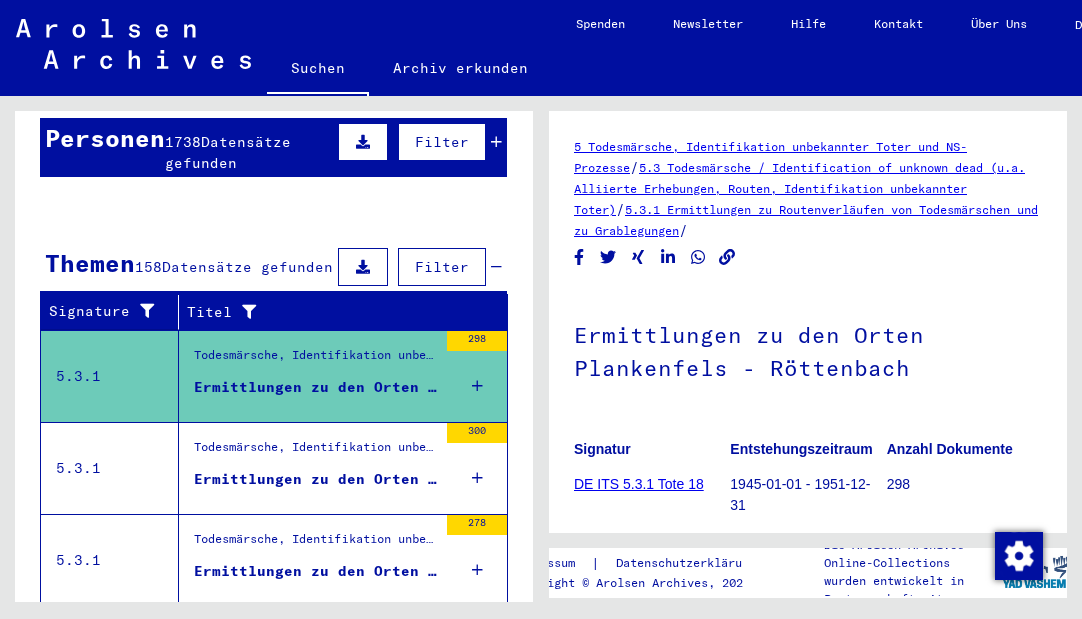 click on "Ermittlungen zu den Orten Rückers - Sieber" at bounding box center (315, 479) 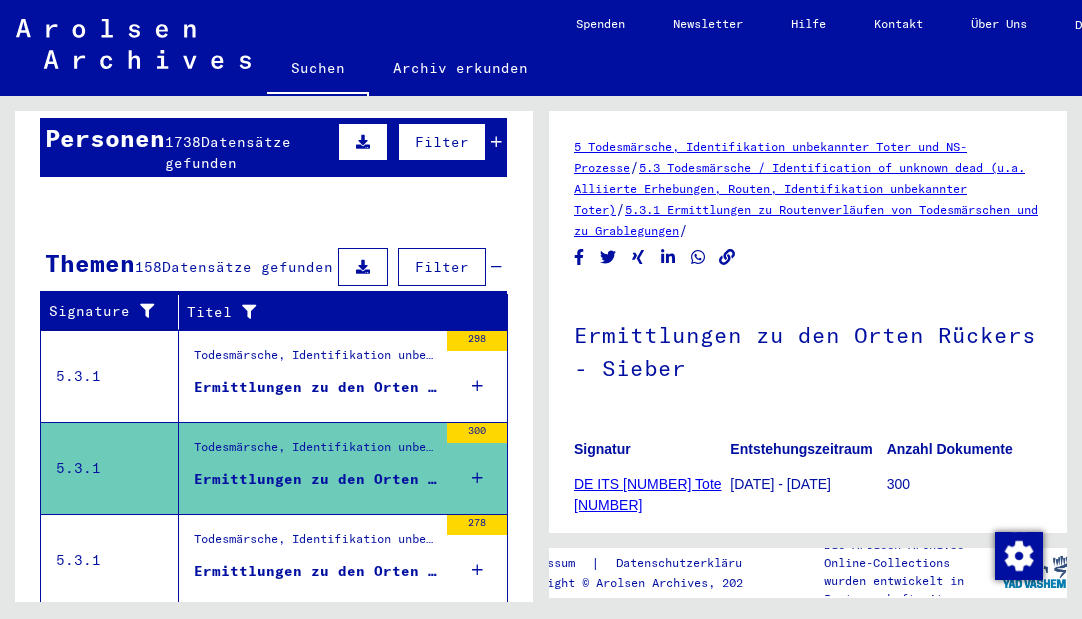click on "Todesmärsche, Identifikation unbekannter Toter und NS-Prozesse > Todesmärsche / Identification of unknown dead (u.a. Alliierte Erhebungen, Routen, Identifikation unbekannter Toter) > Ermittlungen zu Routenverläufen von Todesmärschen und zu Grablegungen" at bounding box center (315, 544) 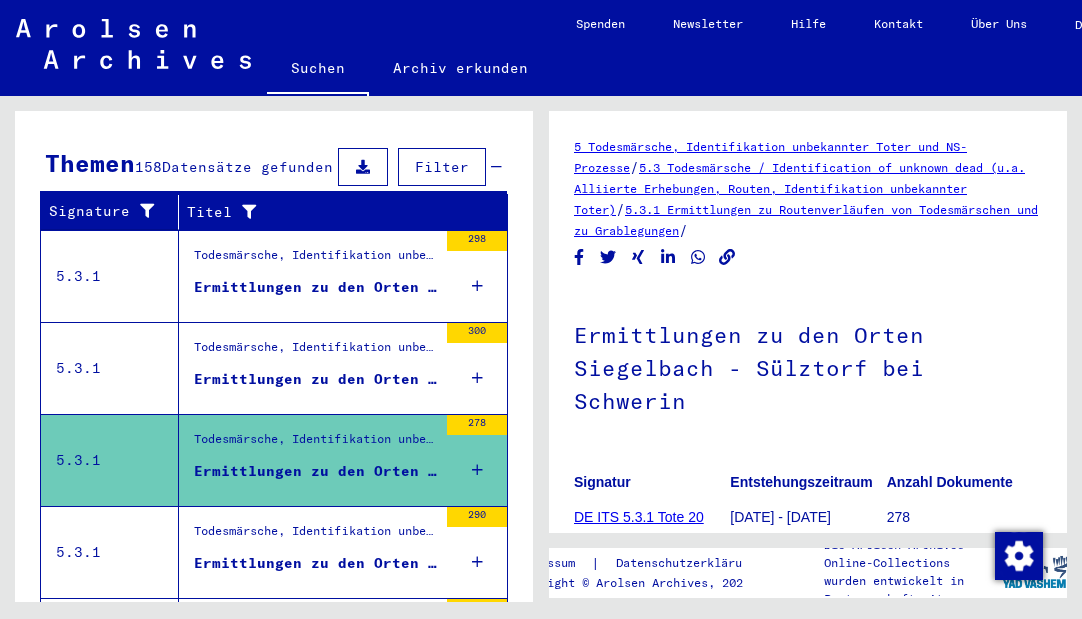 click on "Todesmärsche, Identifikation unbekannter Toter und NS-Prozesse > Todesmärsche / Identification of unknown dead (u.a. Alliierte Erhebungen, Routen, Identifikation unbekannter Toter) > Ermittlungen zu Routenverläufen von Todesmärschen und zu Grablegungen" at bounding box center (315, 536) 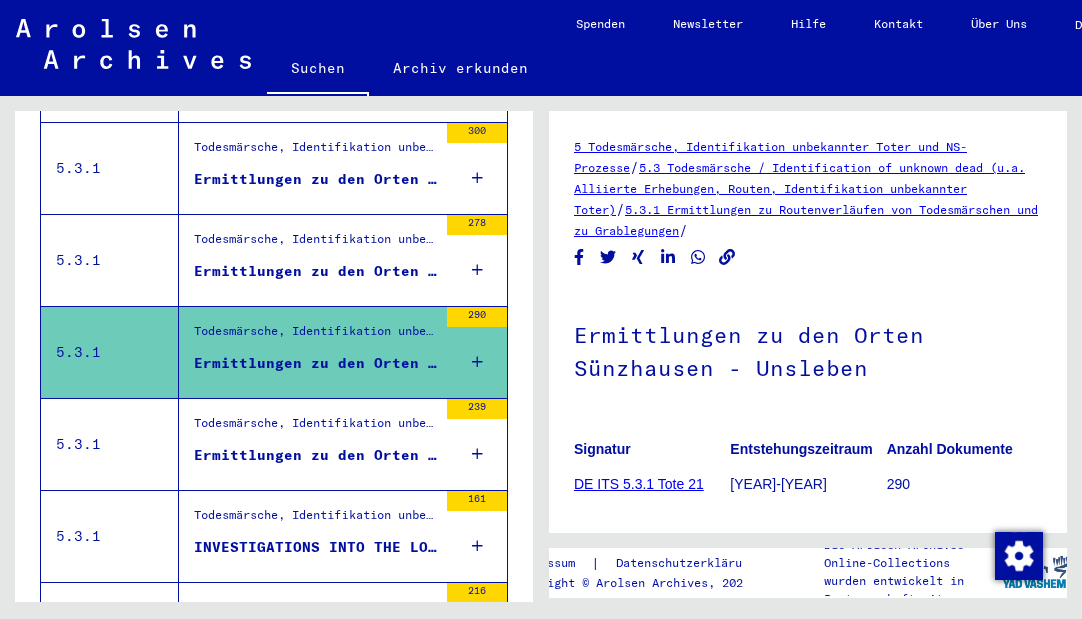 click on "Ermittlungen zu den Orten Unterampfrach - Wehrden" at bounding box center (315, 455) 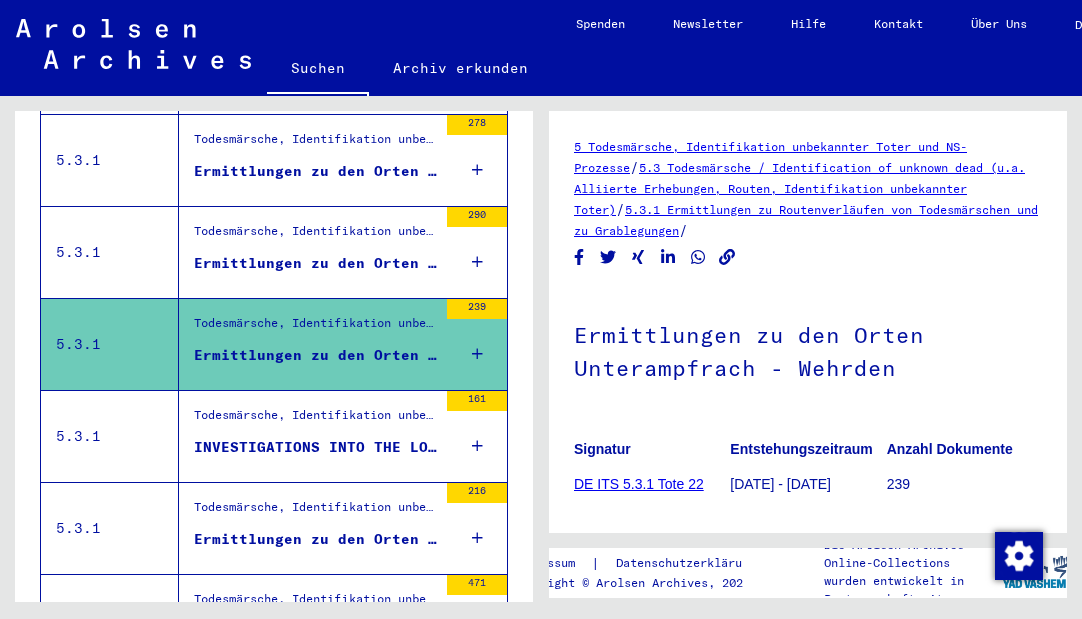 click on "INVESTIGATIONS INTO THE LOCATIONS WEICHSHOFEN - WIETZE" at bounding box center [315, 447] 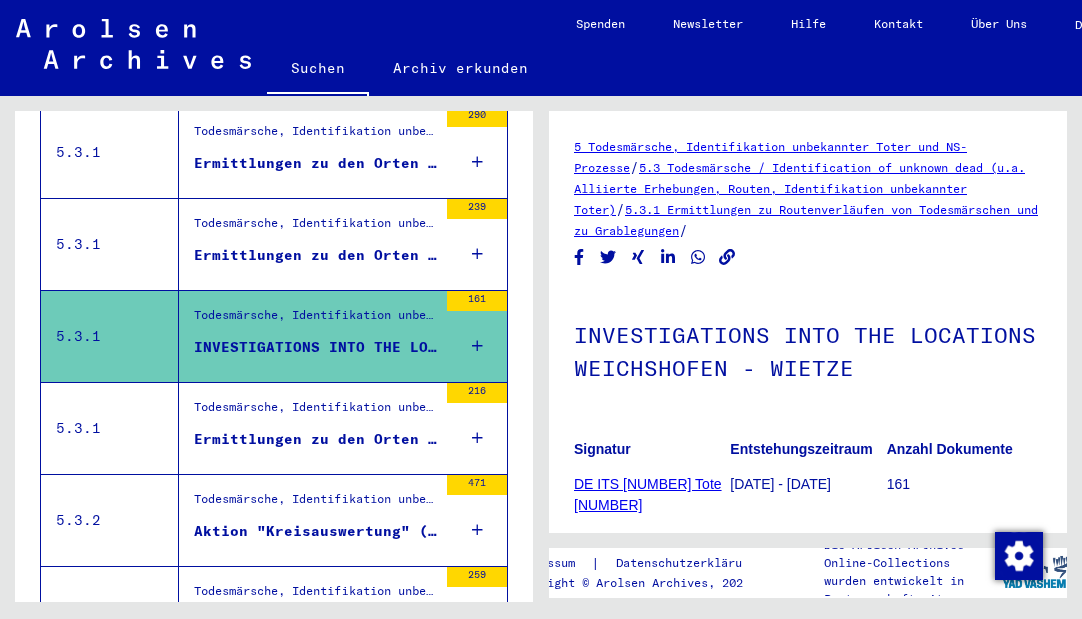 click on "Ermittlungen zu den Orten Wildemann - Zusamzell" at bounding box center (315, 439) 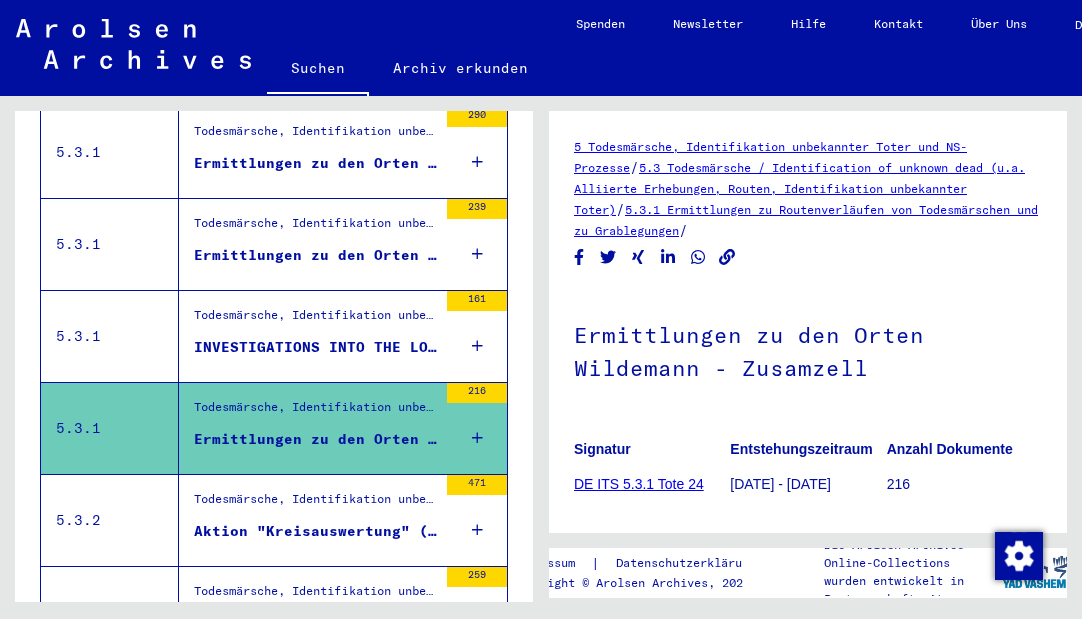 click on "Todesmärsche, Identifikation unbekannter Toter und NS-Prozesse > Todesmärsche / Identification of unknown dead (u.a. Alliierte Erhebungen, Routen, Identifikation unbekannter Toter) > Versuchte Identifizierung" at bounding box center [315, 504] 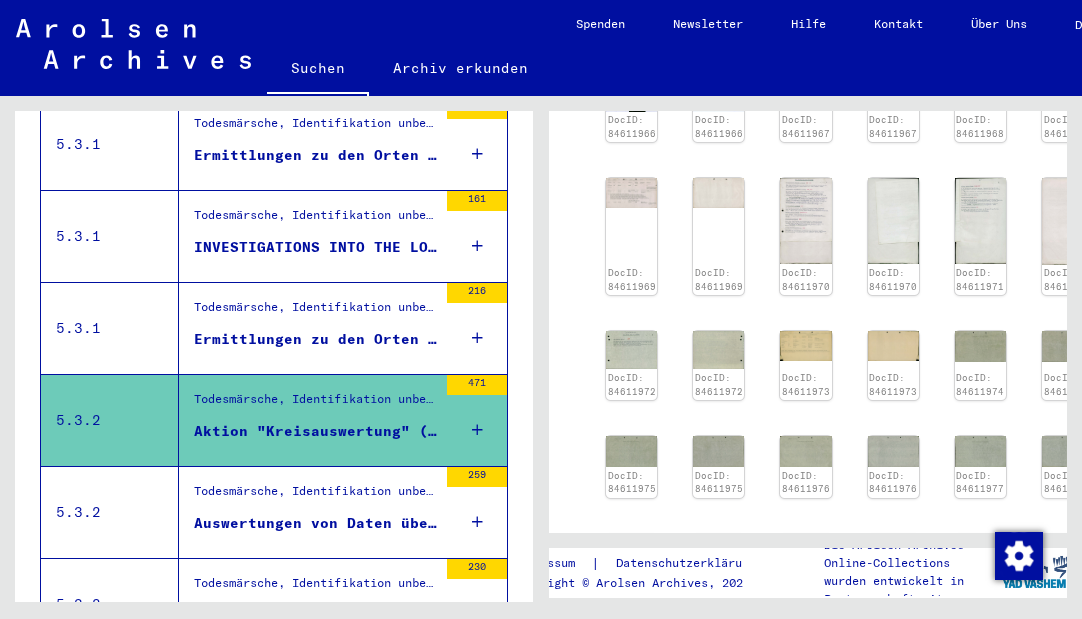 click on "Todesmärsche, Identifikation unbekannter Toter und NS-Prozesse > Todesmärsche / Identification of unknown dead (u.a. Alliierte Erhebungen, Routen, Identifikation unbekannter Toter) > Versuchte Identifizierung" at bounding box center [315, 496] 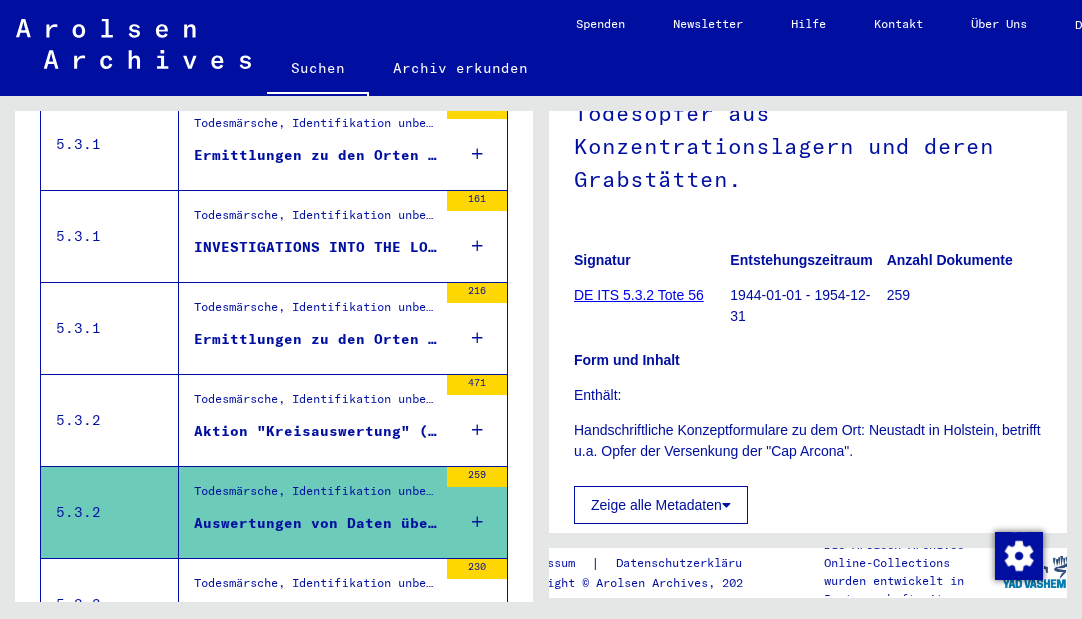 click on "Todesmärsche, Identifikation unbekannter Toter und NS-Prozesse > Todesmärsche / Identification of unknown dead (u.a. Alliierte Erhebungen, Routen, Identifikation unbekannter Toter) > Versuchte Identifizierung" at bounding box center [315, 588] 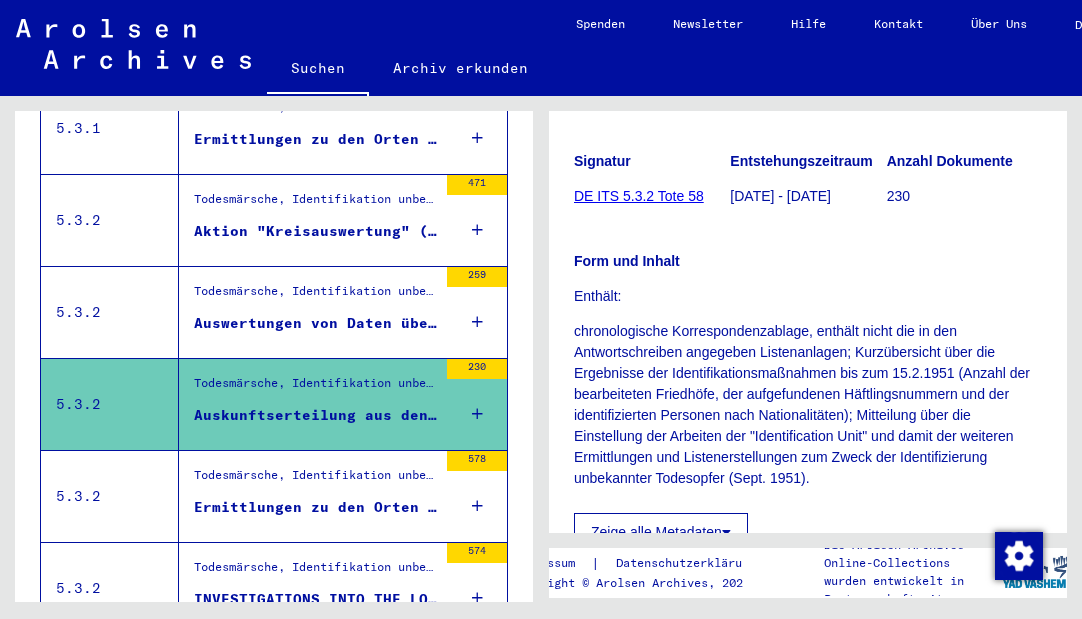 click on "Todesmärsche, Identifikation unbekannter Toter und NS-Prozesse > Todesmärsche / Identification of unknown dead (u.a. Alliierte Erhebungen, Routen, Identifikation unbekannter Toter) > Versuchte Identifizierung" at bounding box center (315, 481) 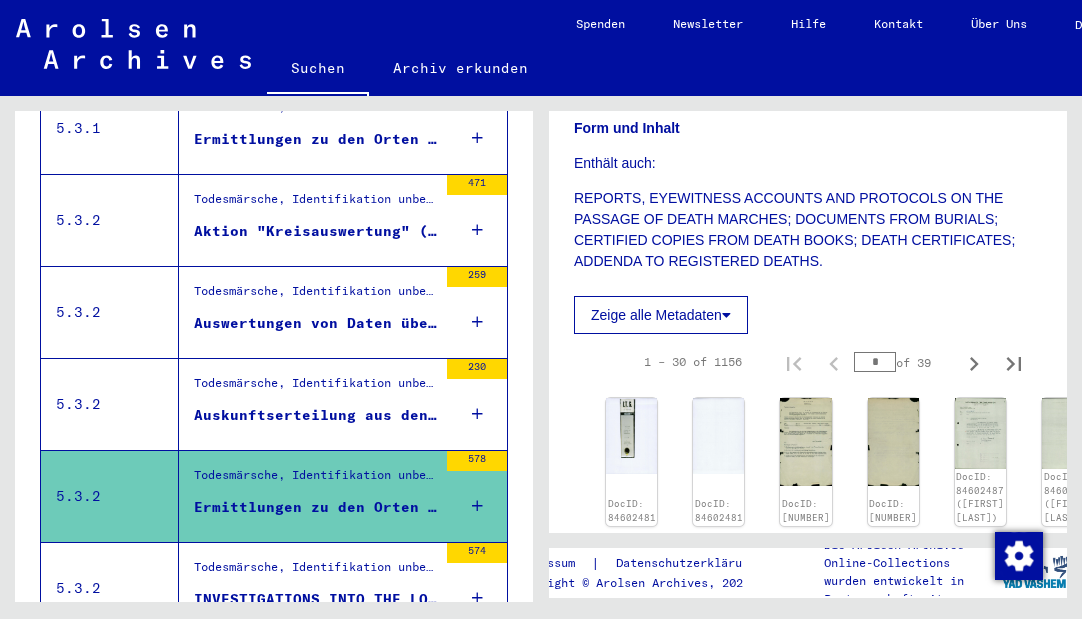 scroll, scrollTop: 500, scrollLeft: 0, axis: vertical 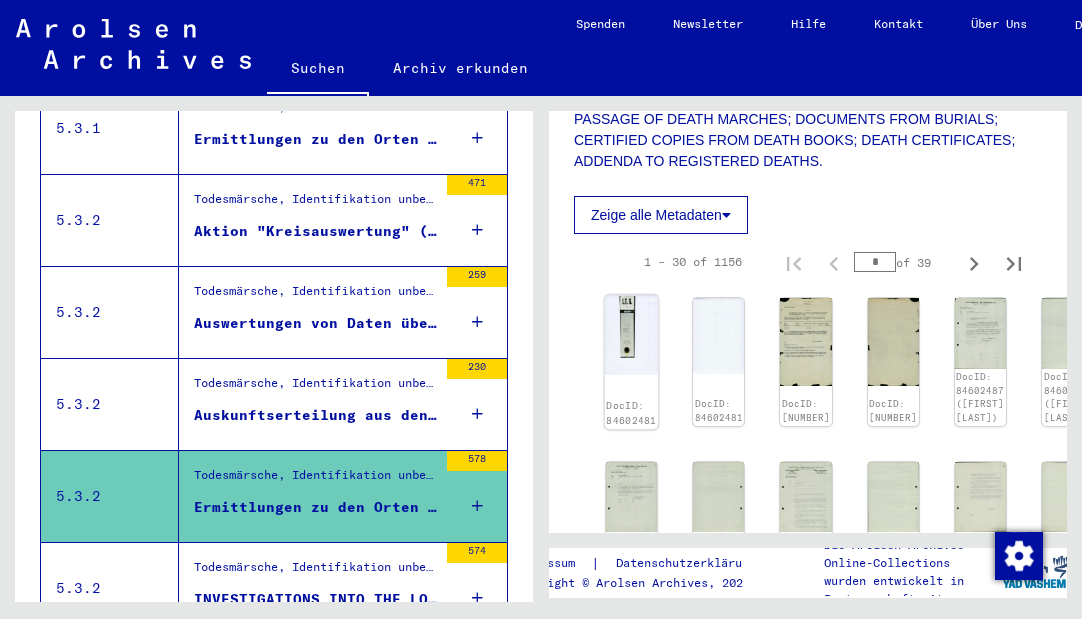 click 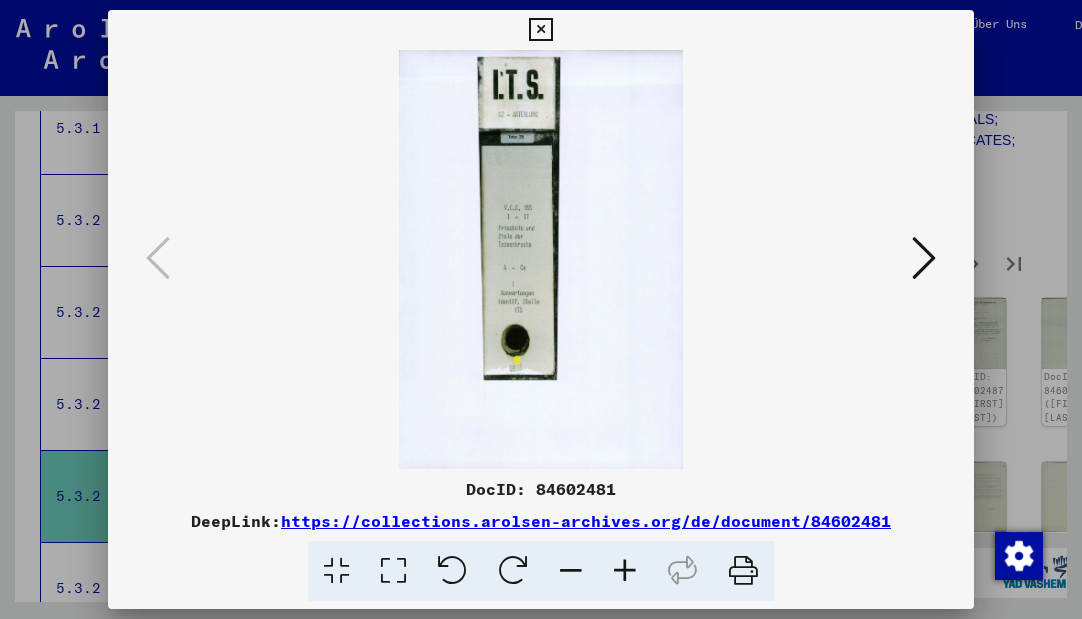 click at bounding box center (540, 30) 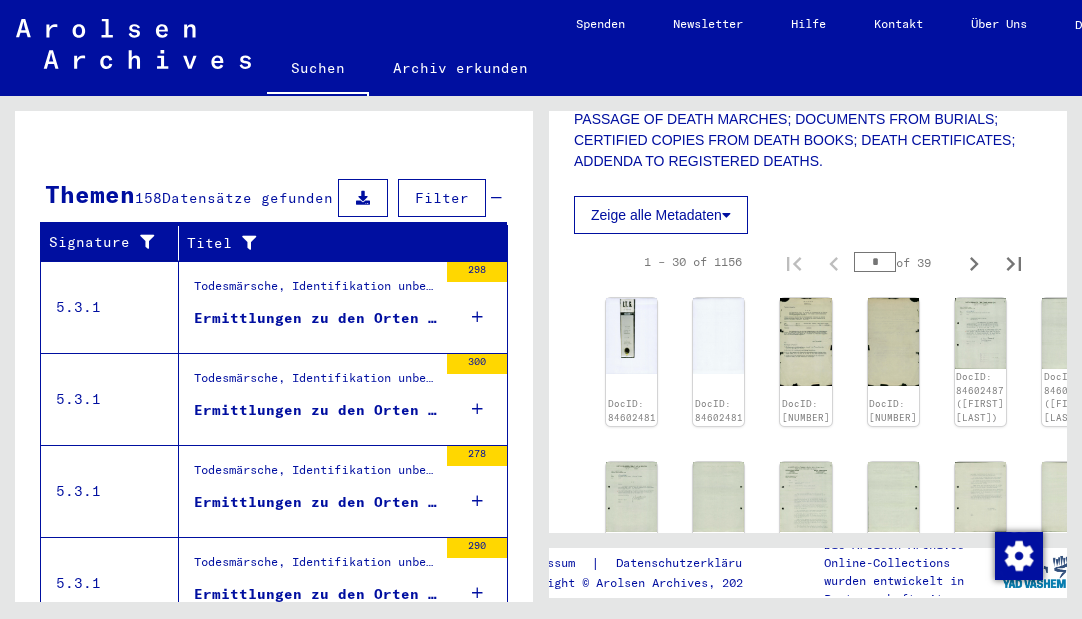 scroll, scrollTop: 0, scrollLeft: 0, axis: both 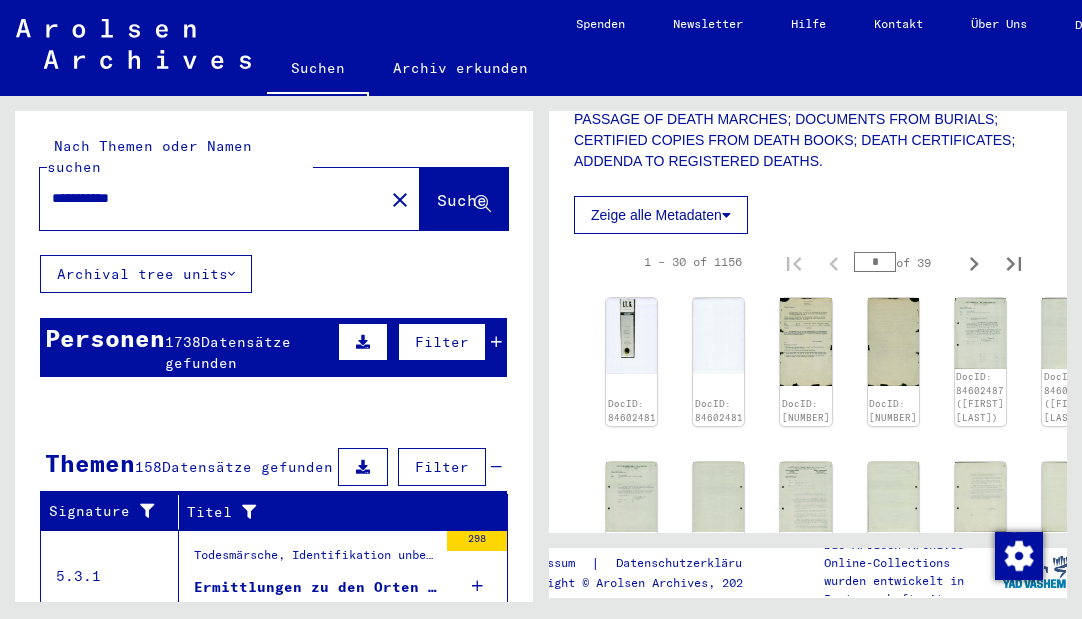 drag, startPoint x: 154, startPoint y: 174, endPoint x: 16, endPoint y: 174, distance: 138 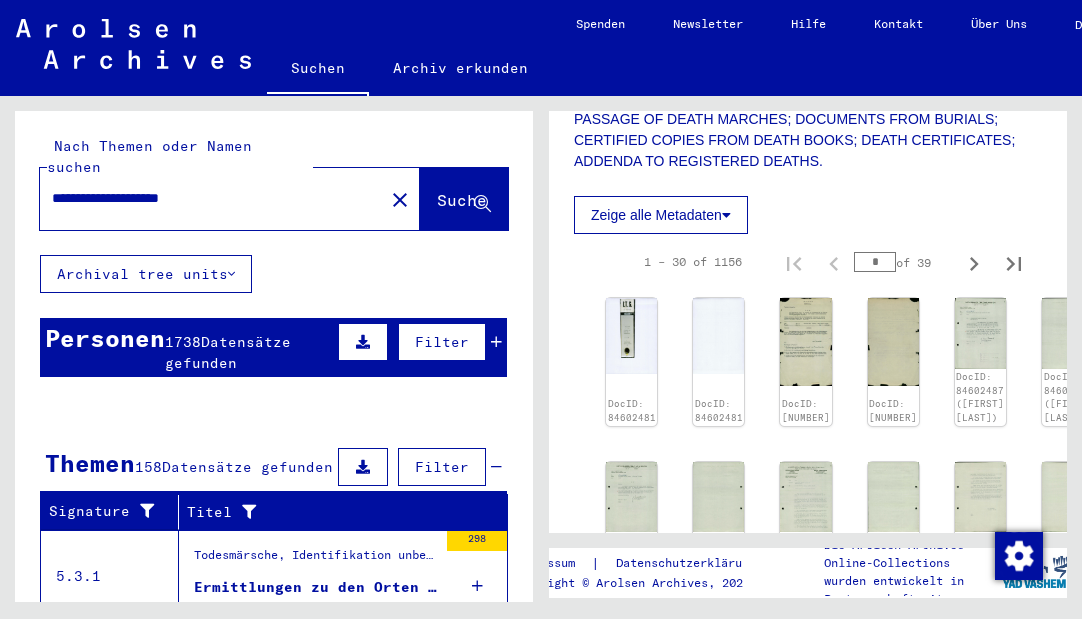 type on "**********" 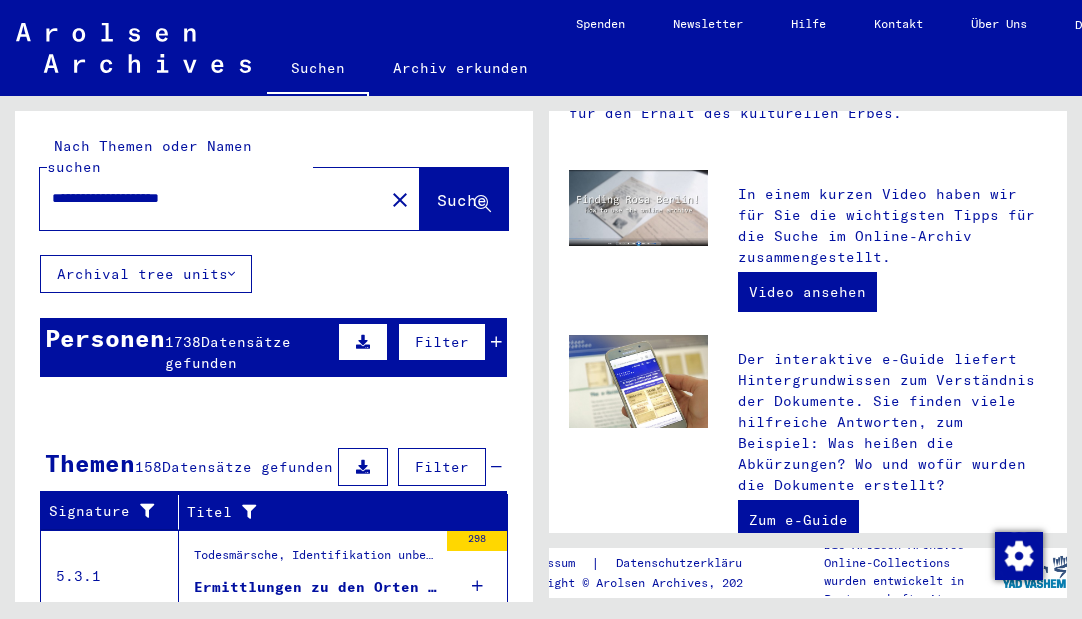scroll, scrollTop: 0, scrollLeft: 0, axis: both 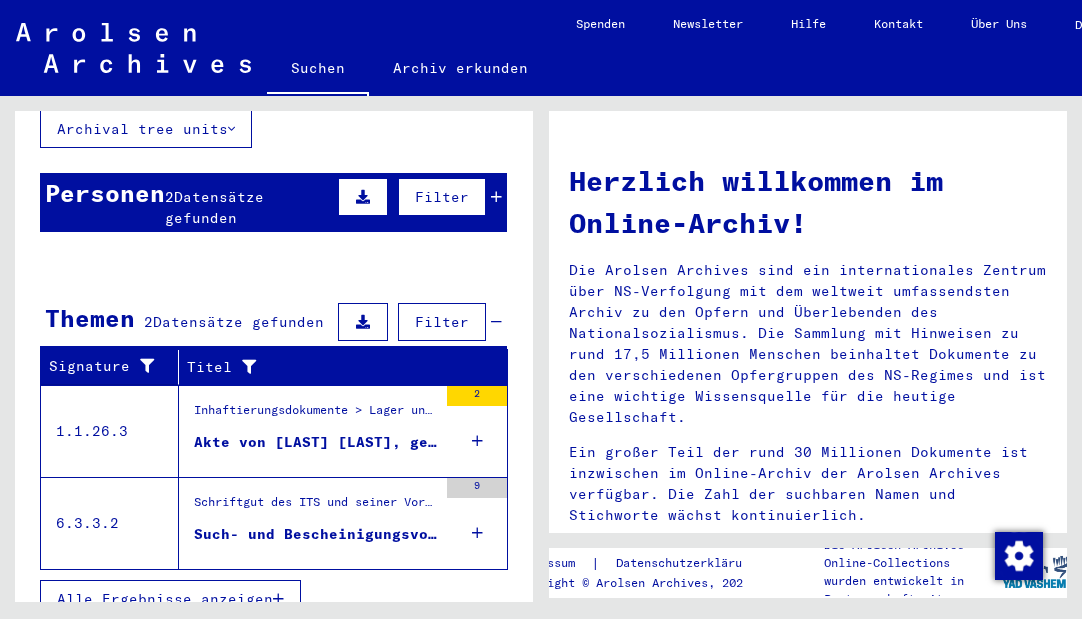 click at bounding box center (496, 197) 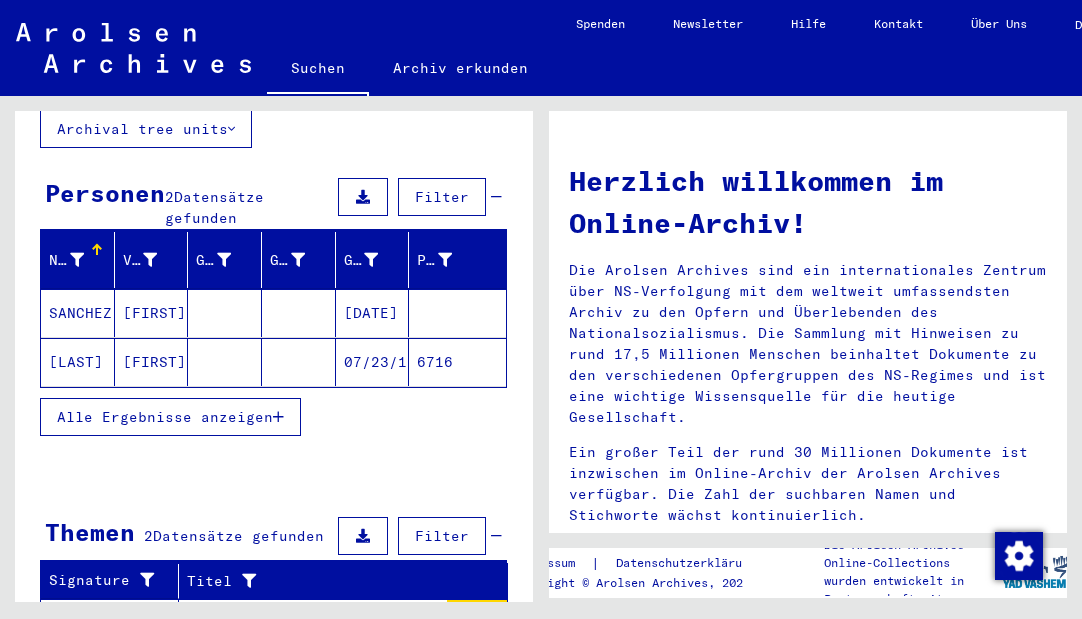 click on "[DATE]" at bounding box center (373, 362) 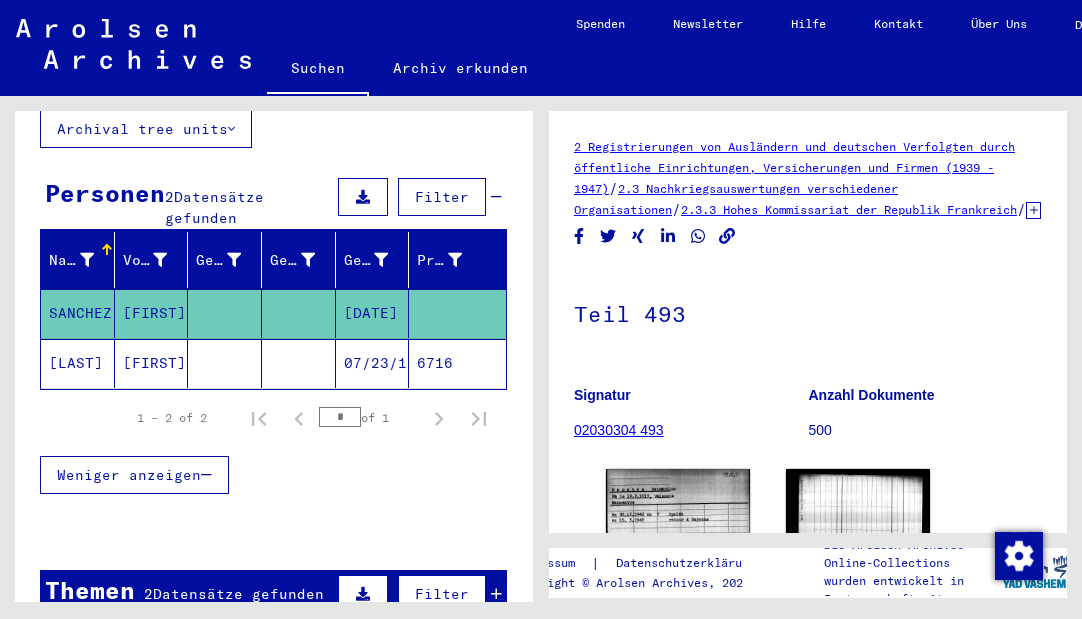 click on "07/23/1917" 